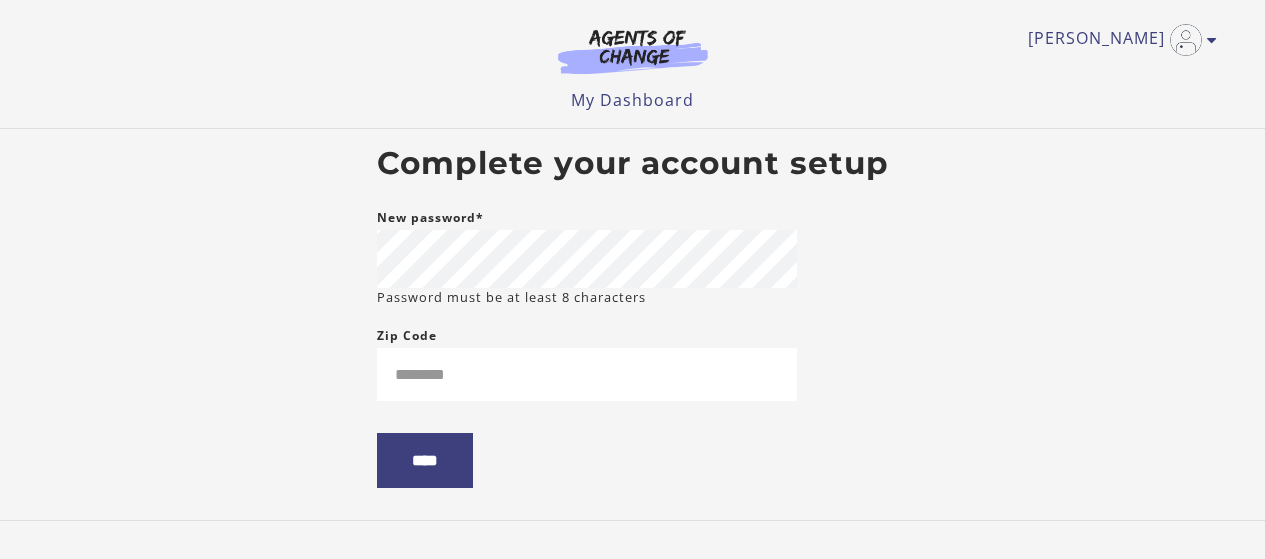 scroll, scrollTop: 0, scrollLeft: 0, axis: both 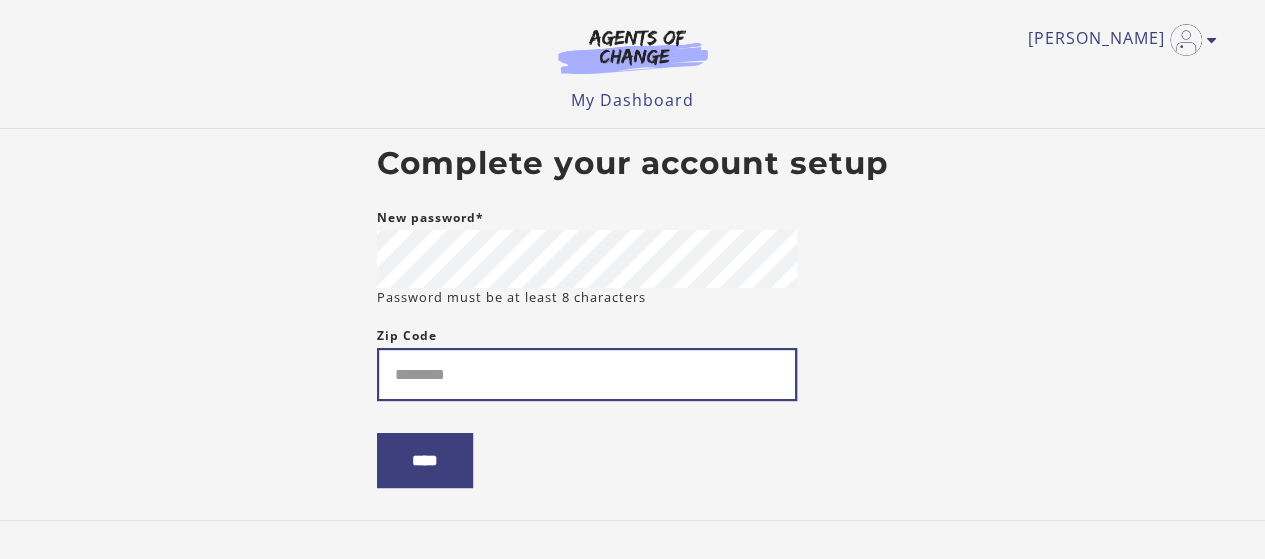 click on "Zip Code" at bounding box center [587, 374] 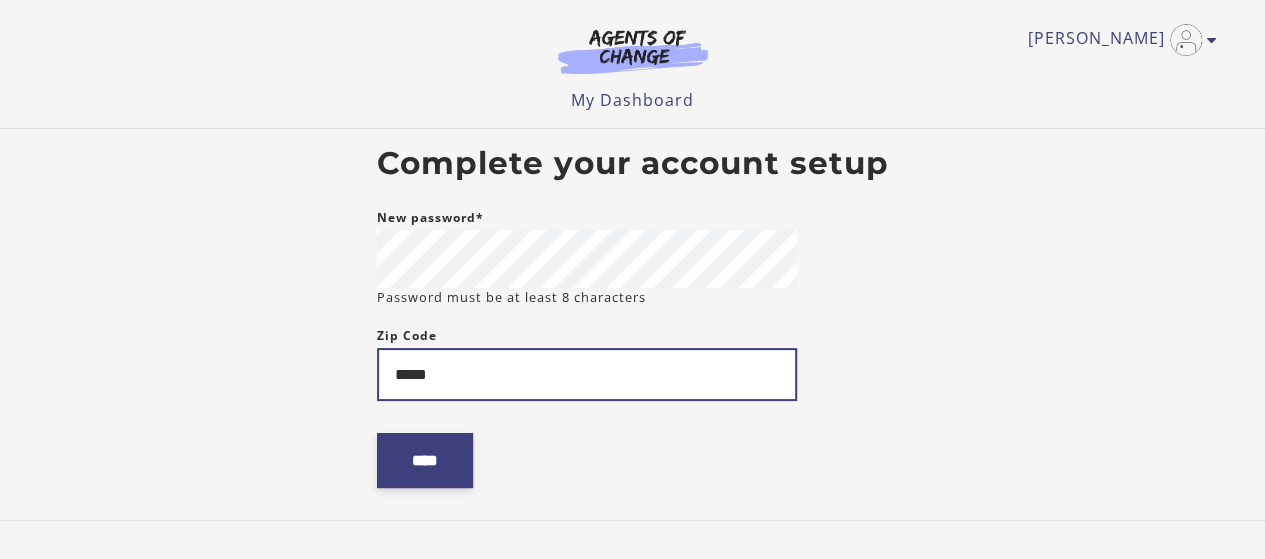type on "*****" 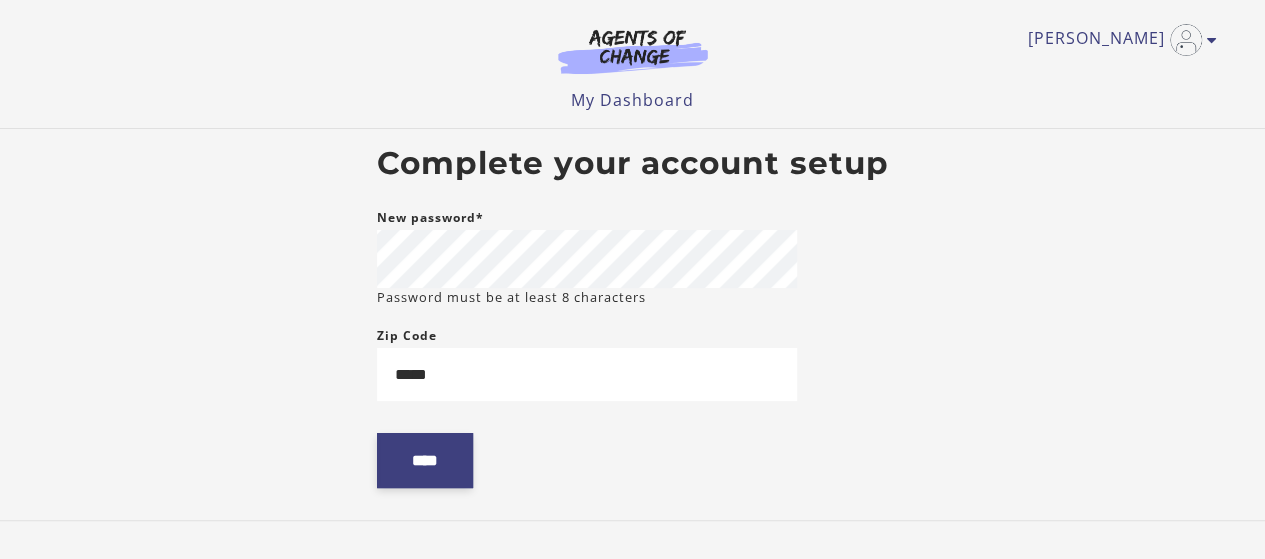 click on "****" at bounding box center [425, 460] 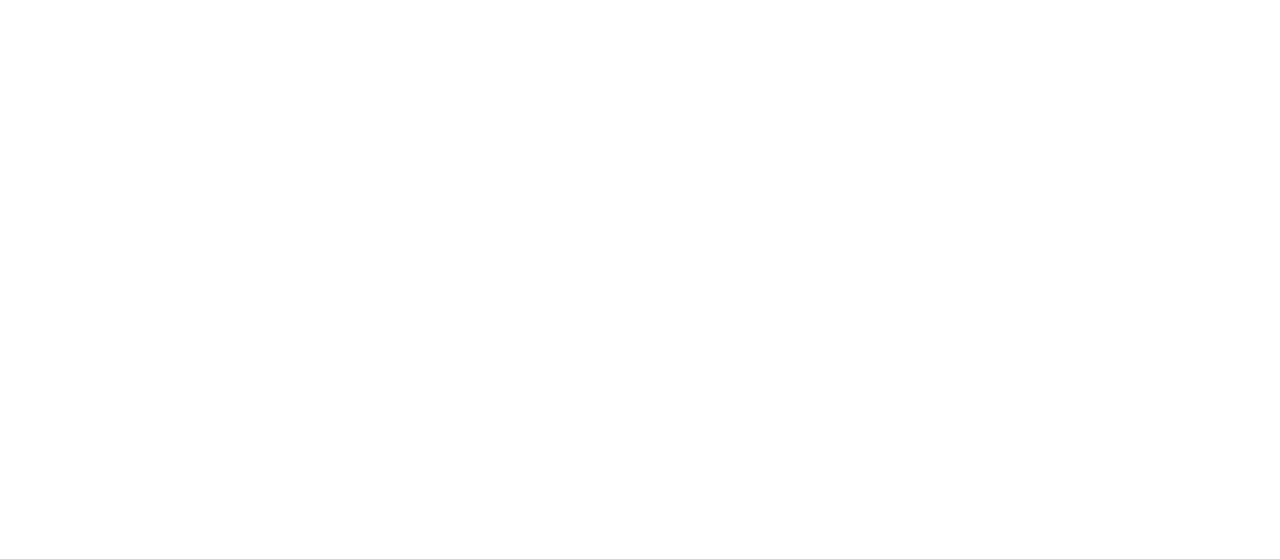 scroll, scrollTop: 0, scrollLeft: 0, axis: both 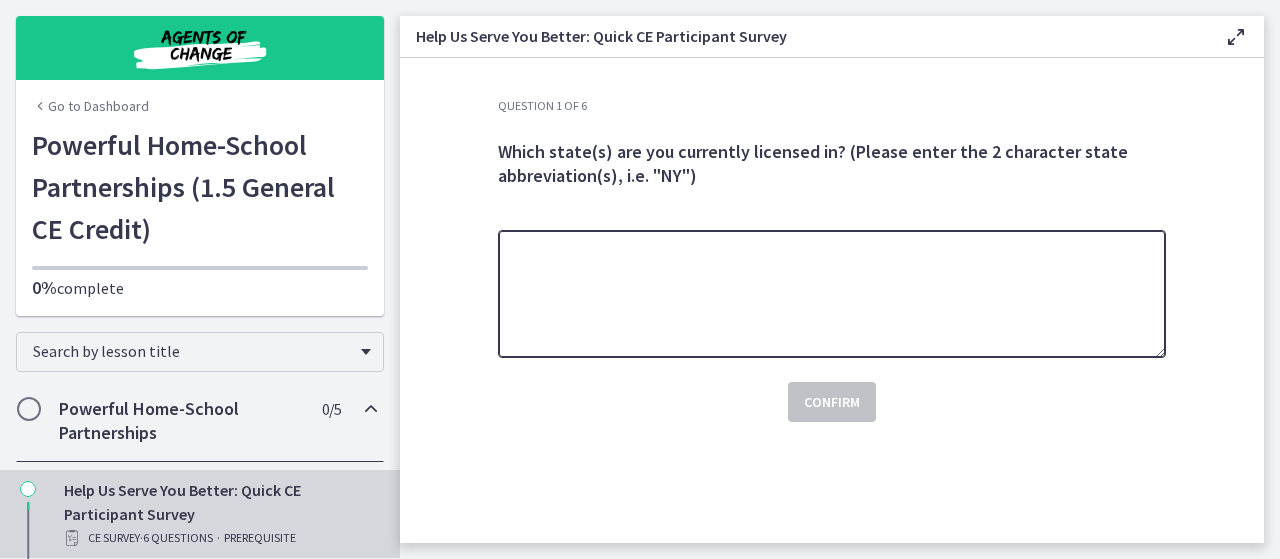 click at bounding box center [832, 294] 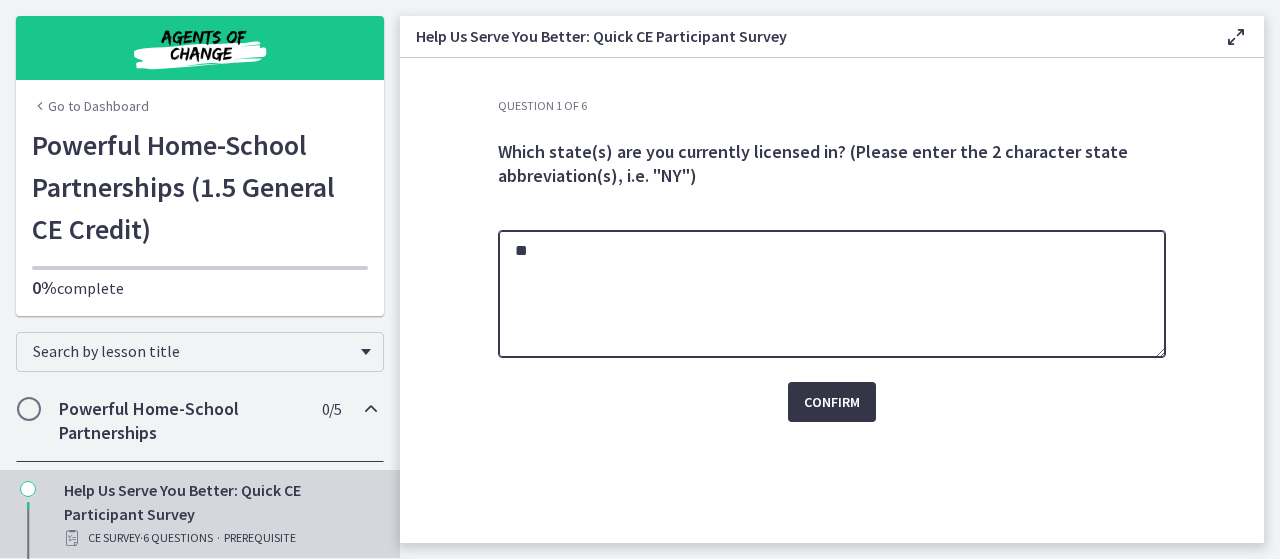 type on "**" 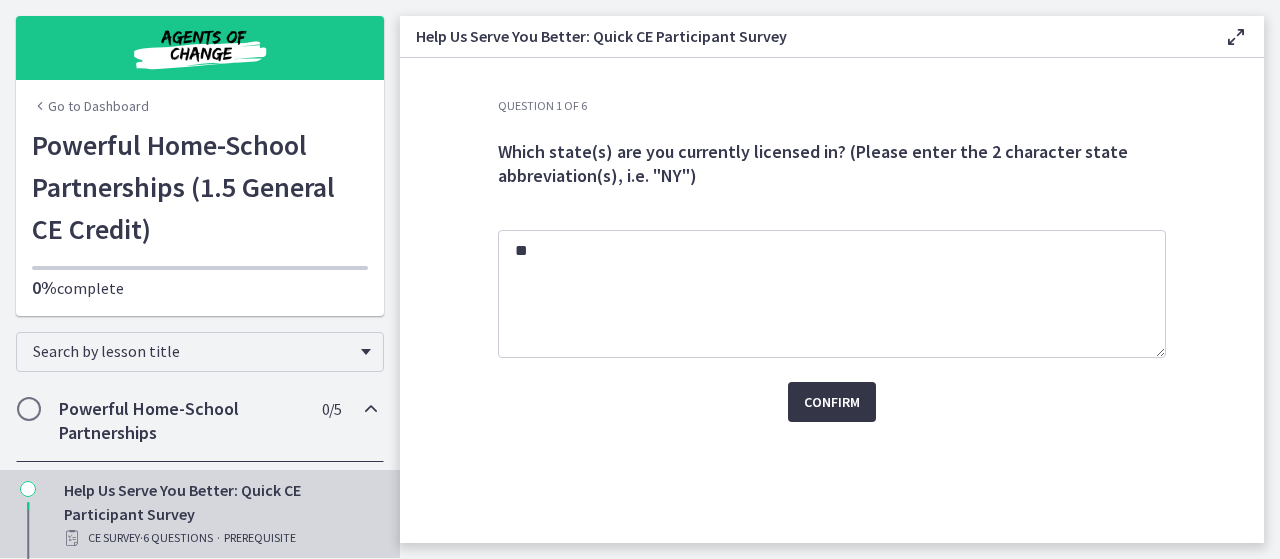 click on "Confirm" at bounding box center (832, 402) 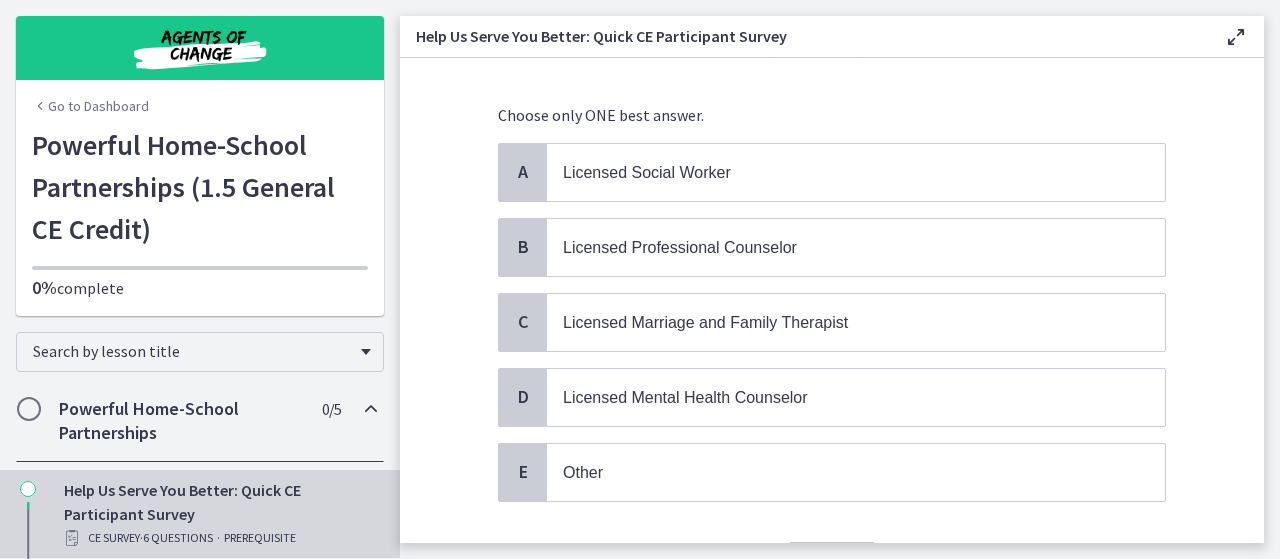 scroll, scrollTop: 85, scrollLeft: 0, axis: vertical 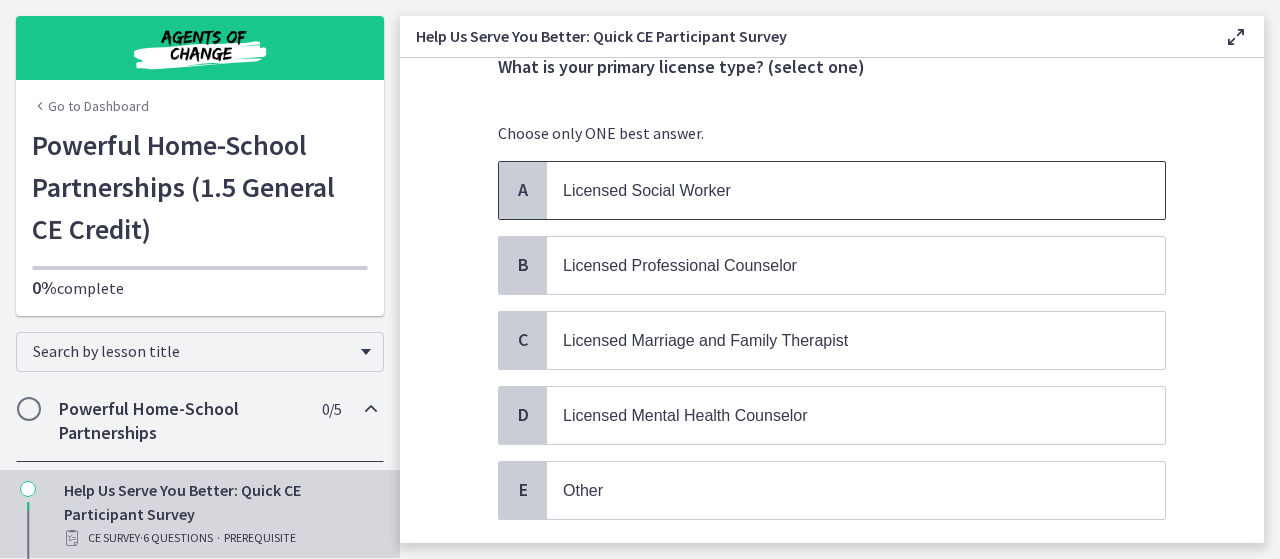 click on "Licensed Social Worker" at bounding box center (836, 190) 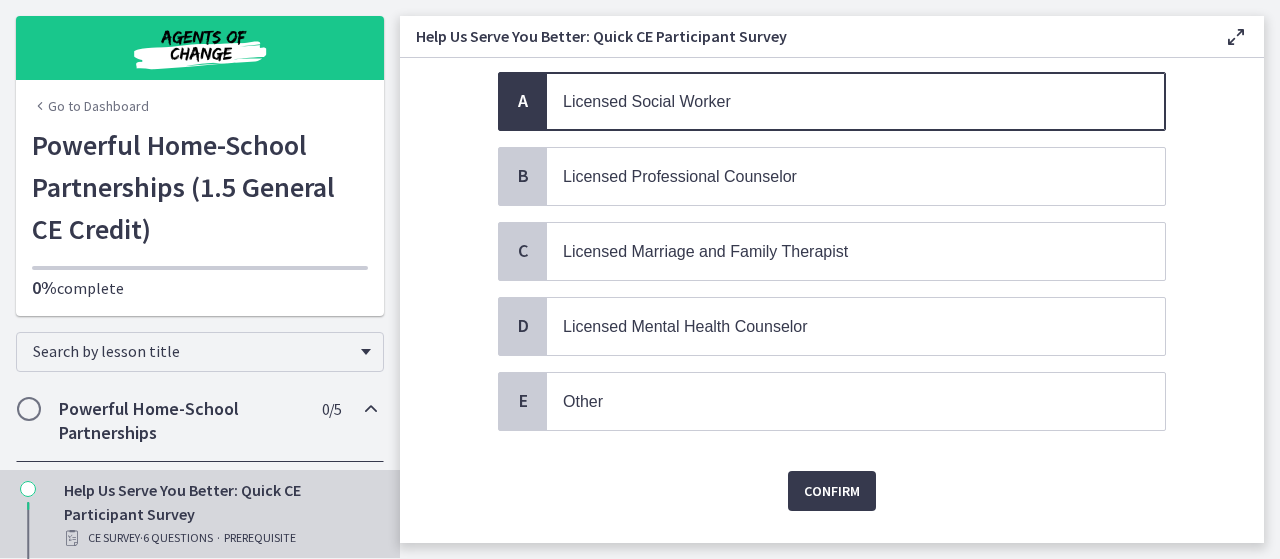 scroll, scrollTop: 208, scrollLeft: 0, axis: vertical 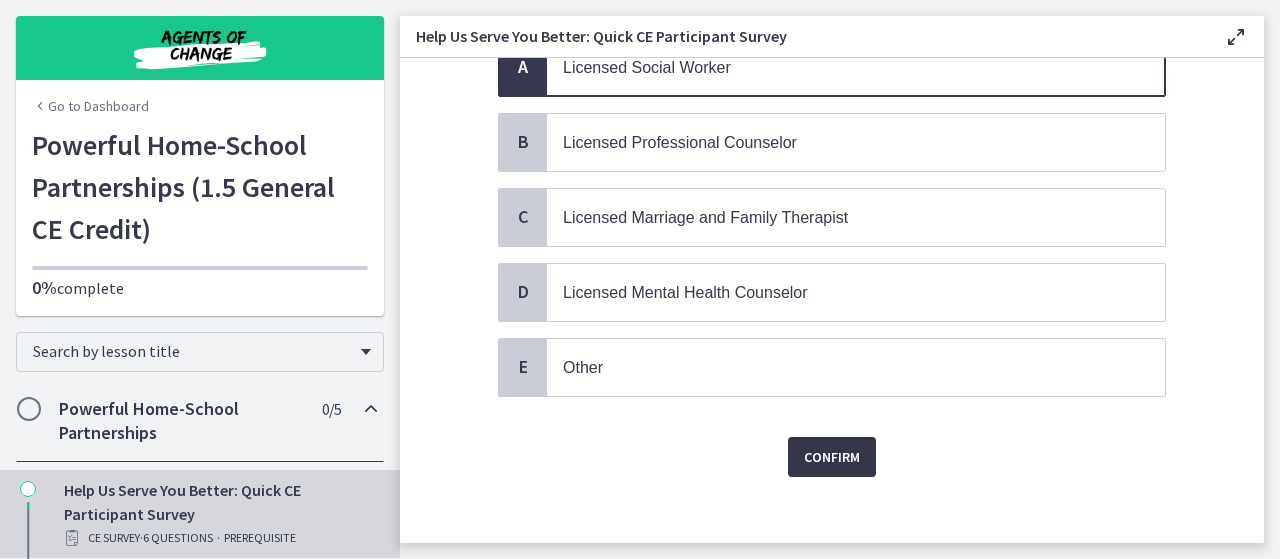 click on "Confirm" at bounding box center (832, 457) 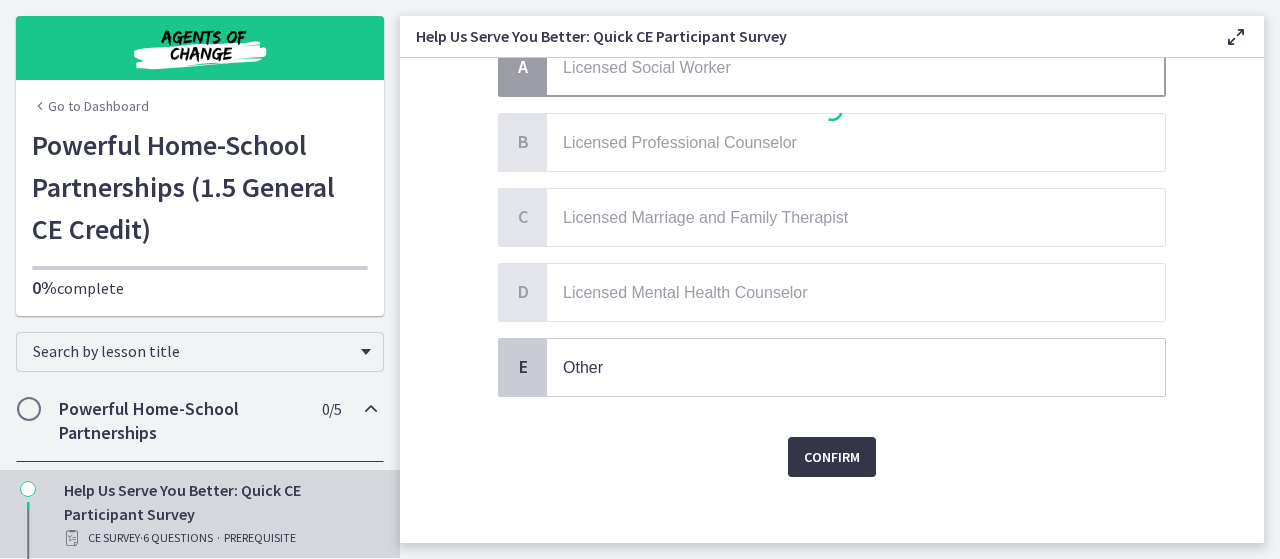 scroll, scrollTop: 0, scrollLeft: 0, axis: both 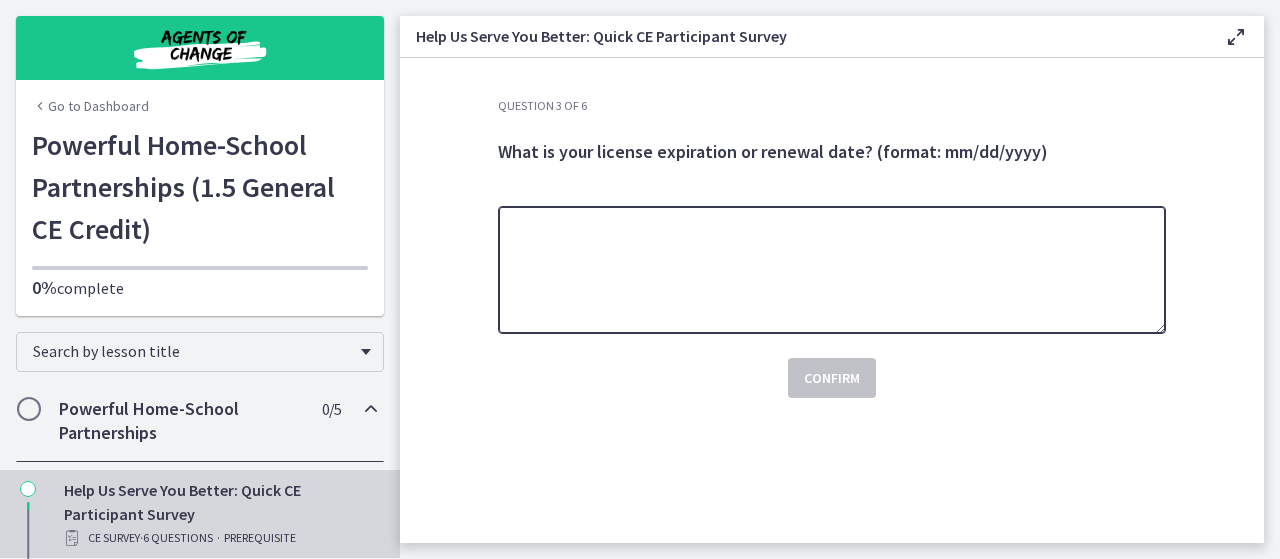 click at bounding box center (832, 270) 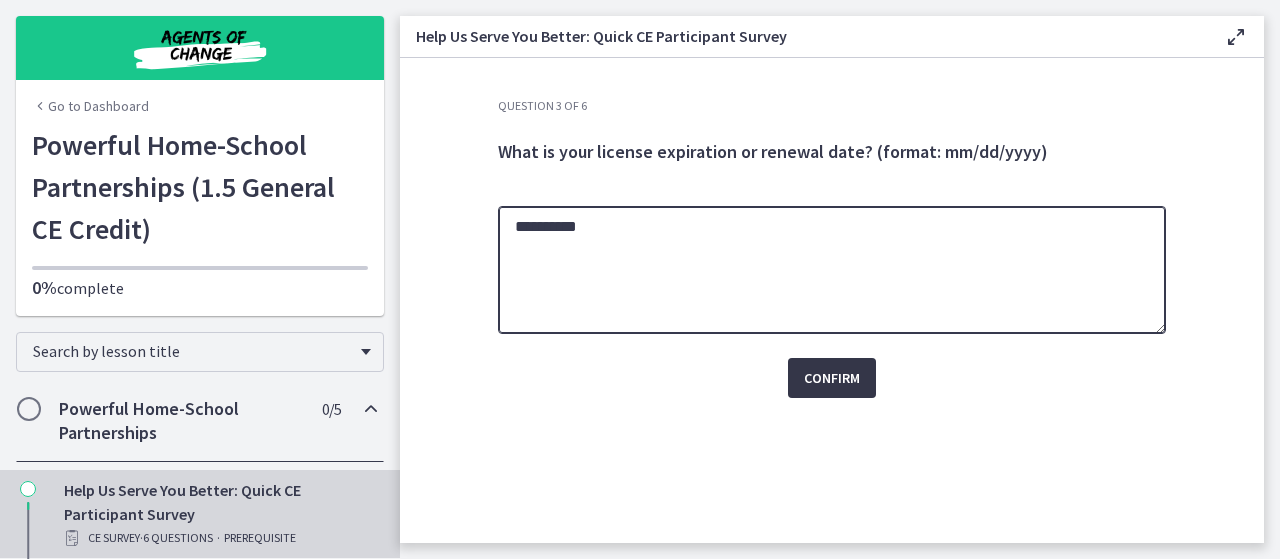 type on "**********" 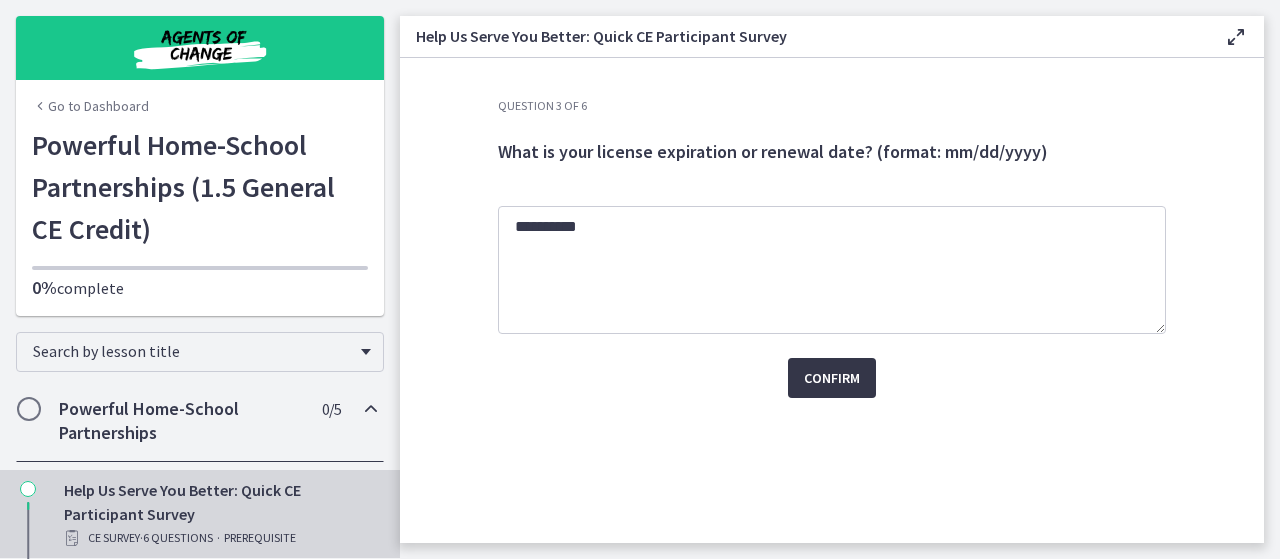 click on "Confirm" at bounding box center (832, 378) 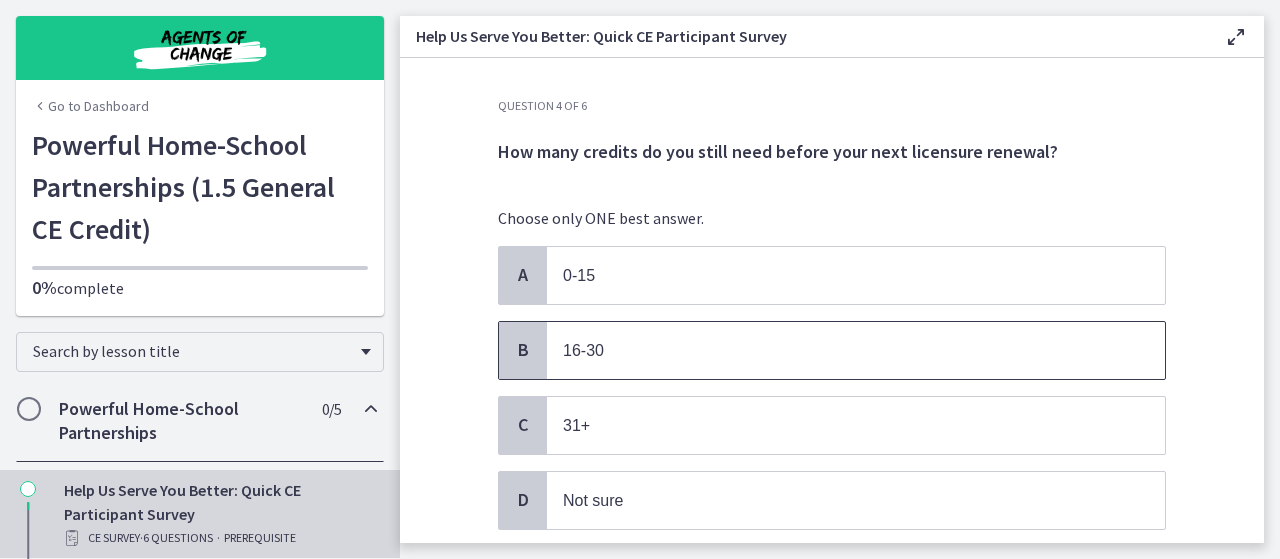 click on "16-30" at bounding box center [836, 350] 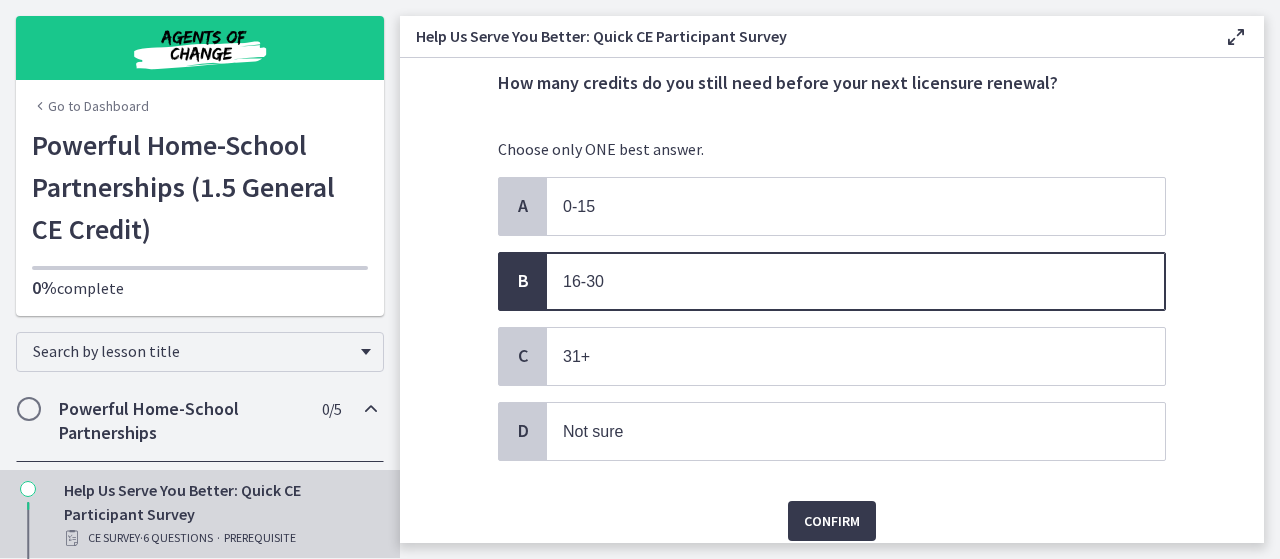 scroll, scrollTop: 140, scrollLeft: 0, axis: vertical 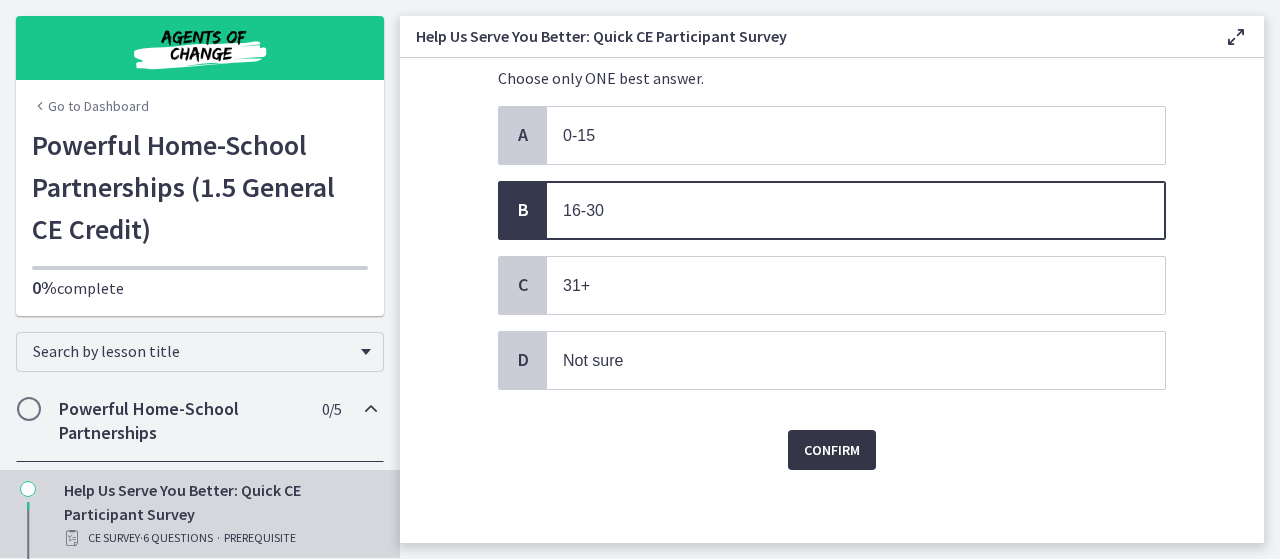 click on "Confirm" at bounding box center (832, 450) 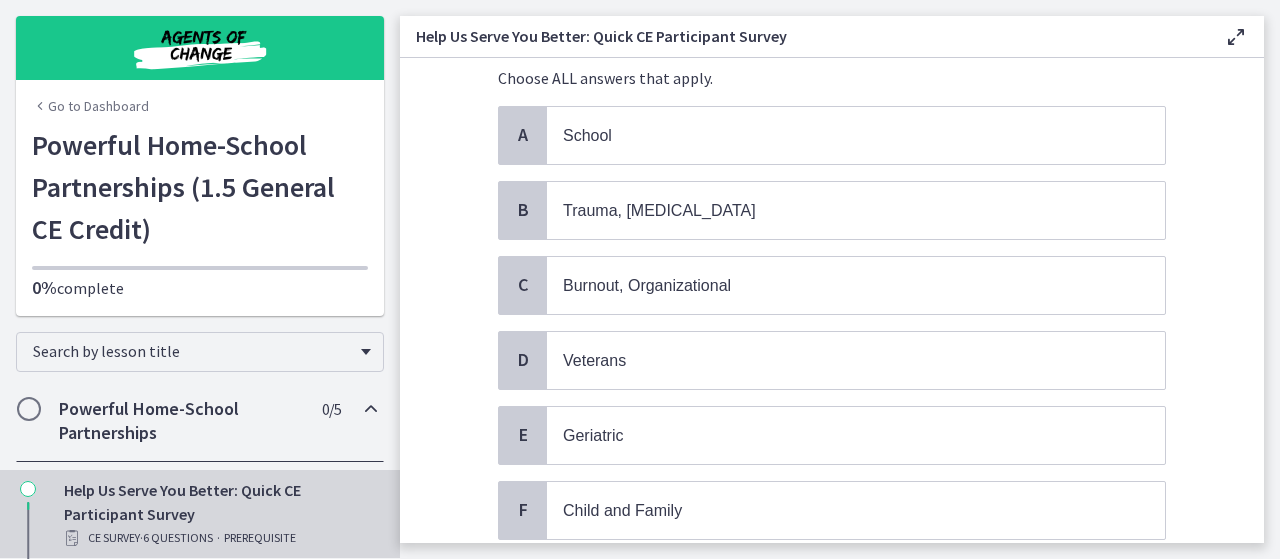 scroll, scrollTop: 0, scrollLeft: 0, axis: both 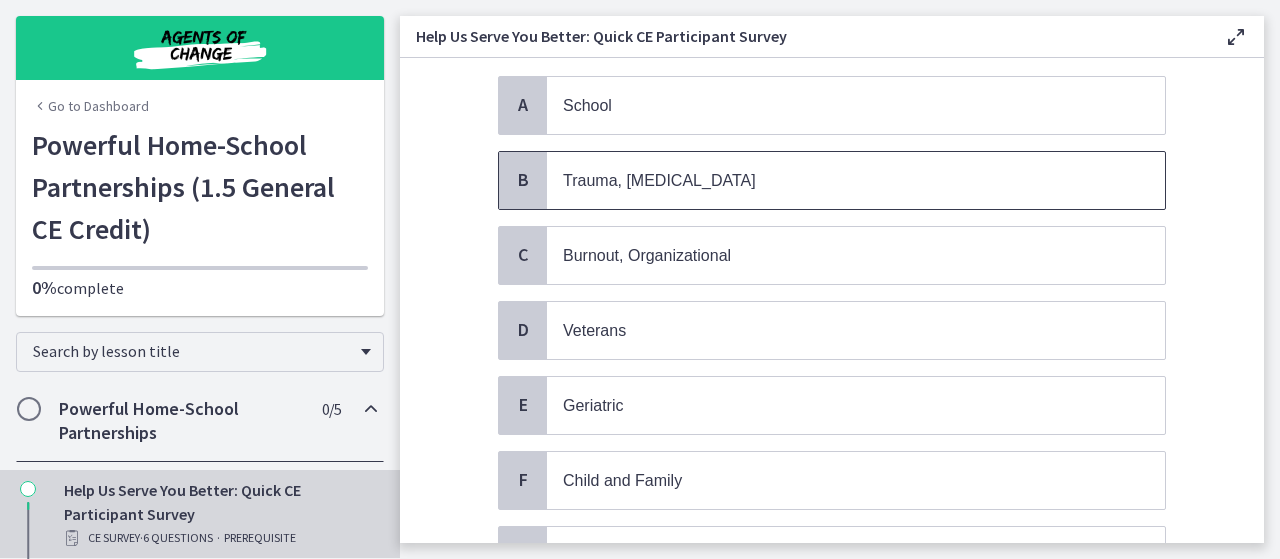 click on "Trauma, [MEDICAL_DATA]" at bounding box center [856, 180] 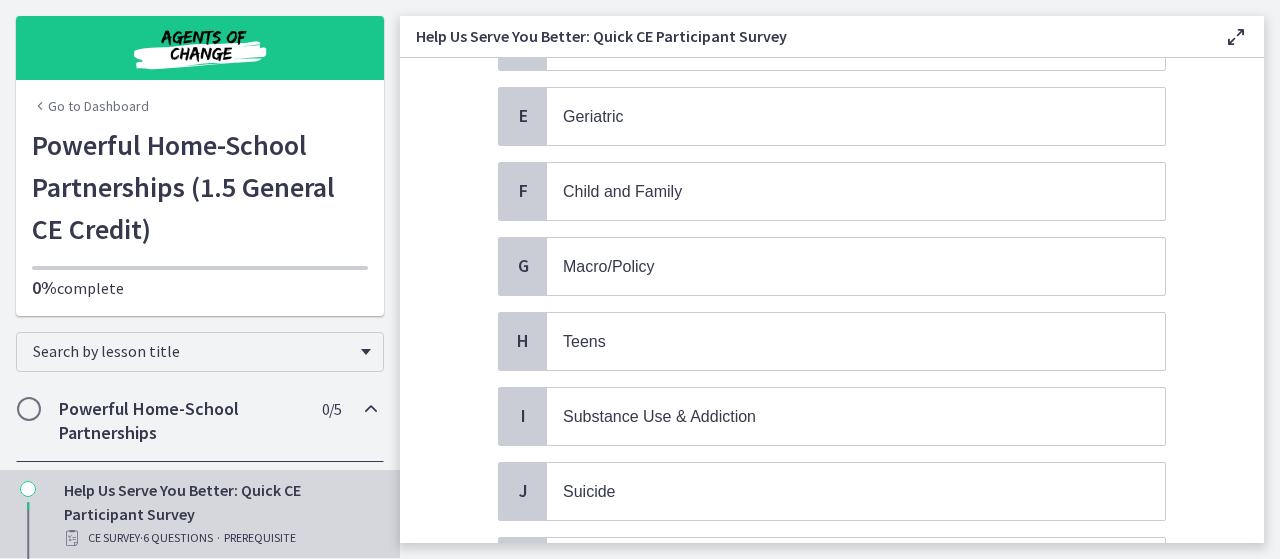 scroll, scrollTop: 470, scrollLeft: 0, axis: vertical 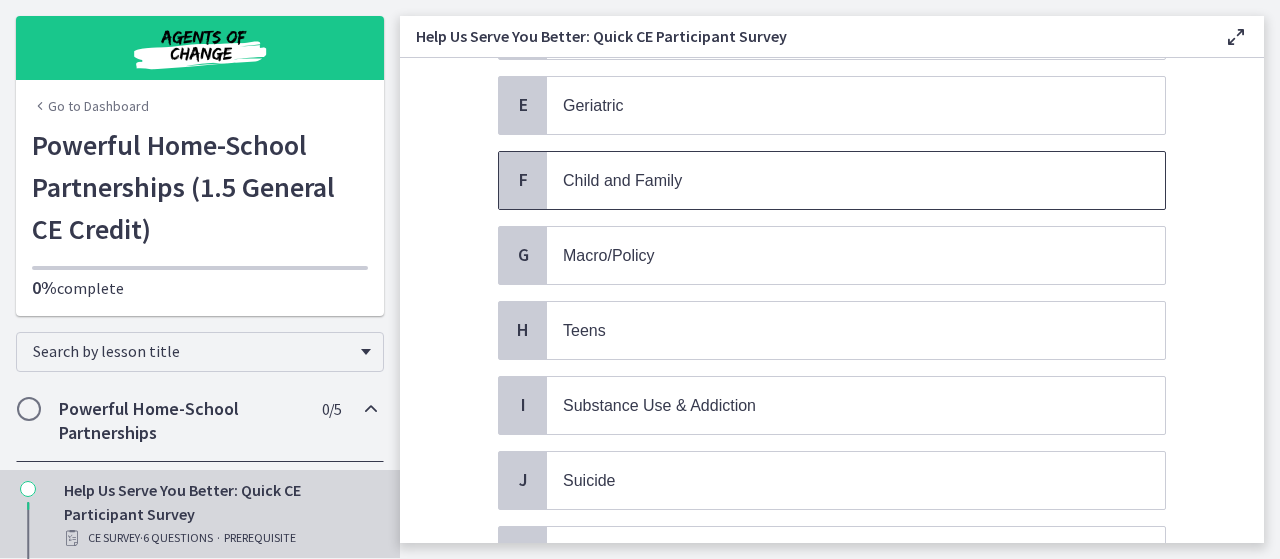 click on "Child and Family" at bounding box center (622, 180) 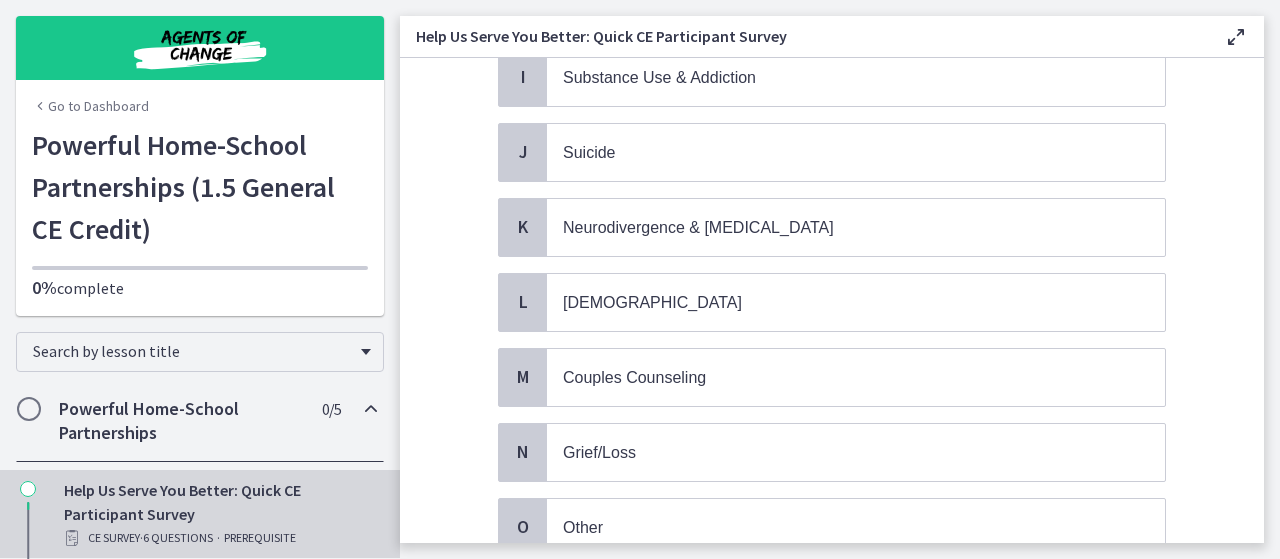 scroll, scrollTop: 764, scrollLeft: 0, axis: vertical 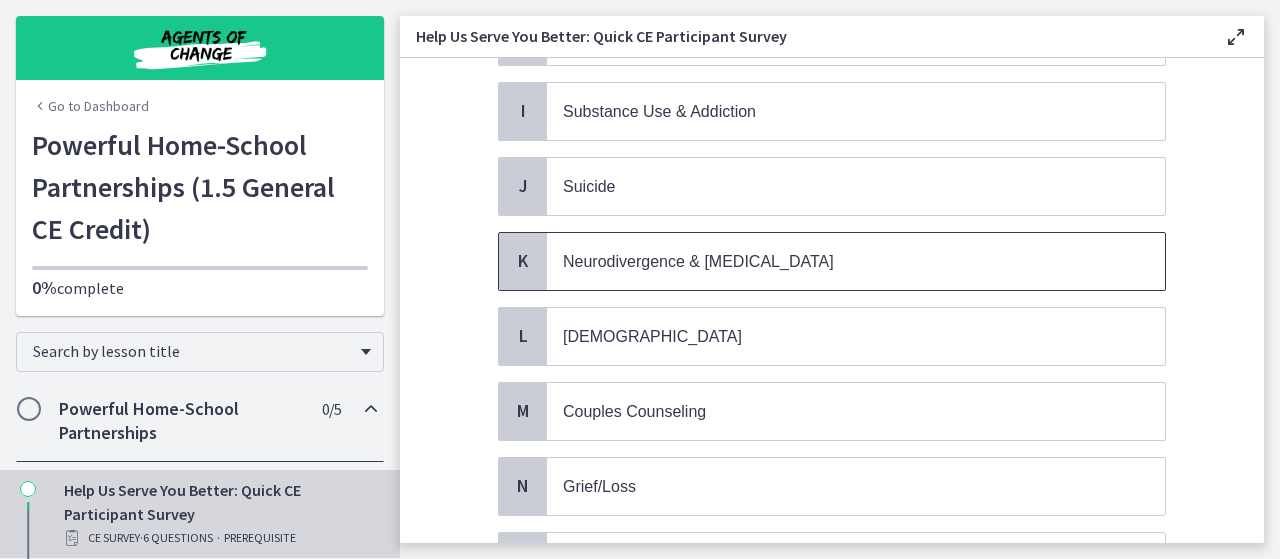 click on "Neurodivergence & [MEDICAL_DATA]" at bounding box center [698, 261] 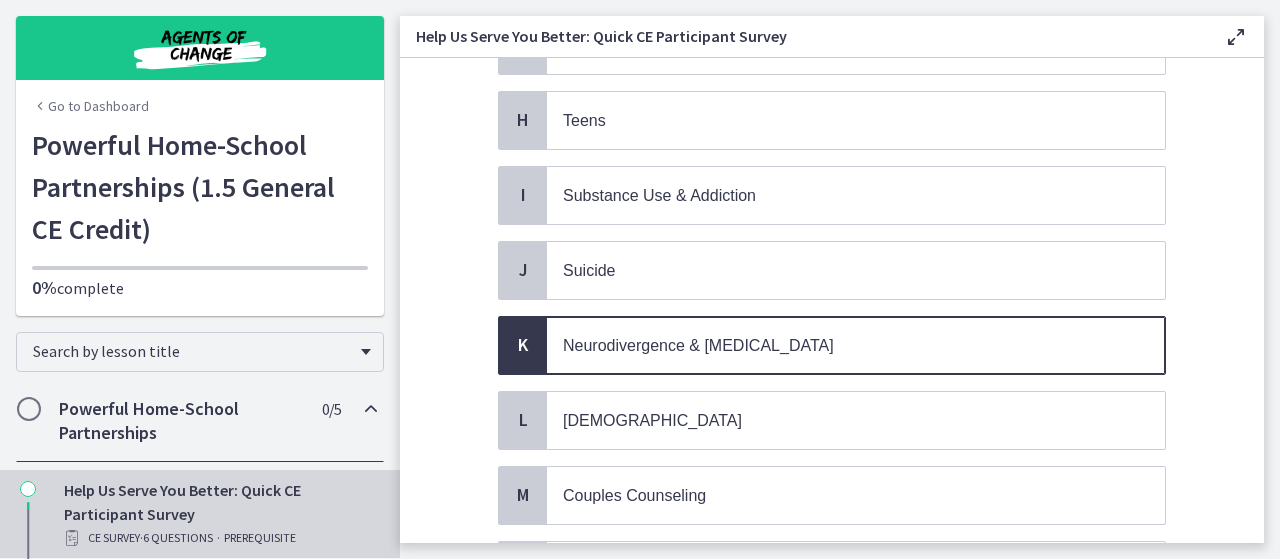 scroll, scrollTop: 946, scrollLeft: 0, axis: vertical 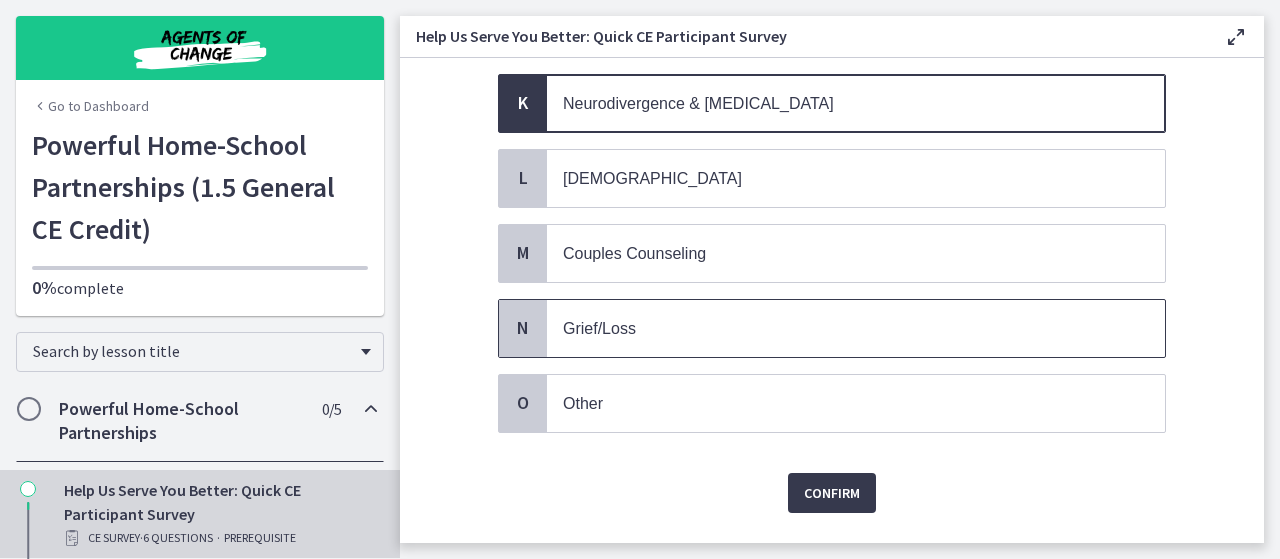 click on "Grief/Loss" at bounding box center (856, 328) 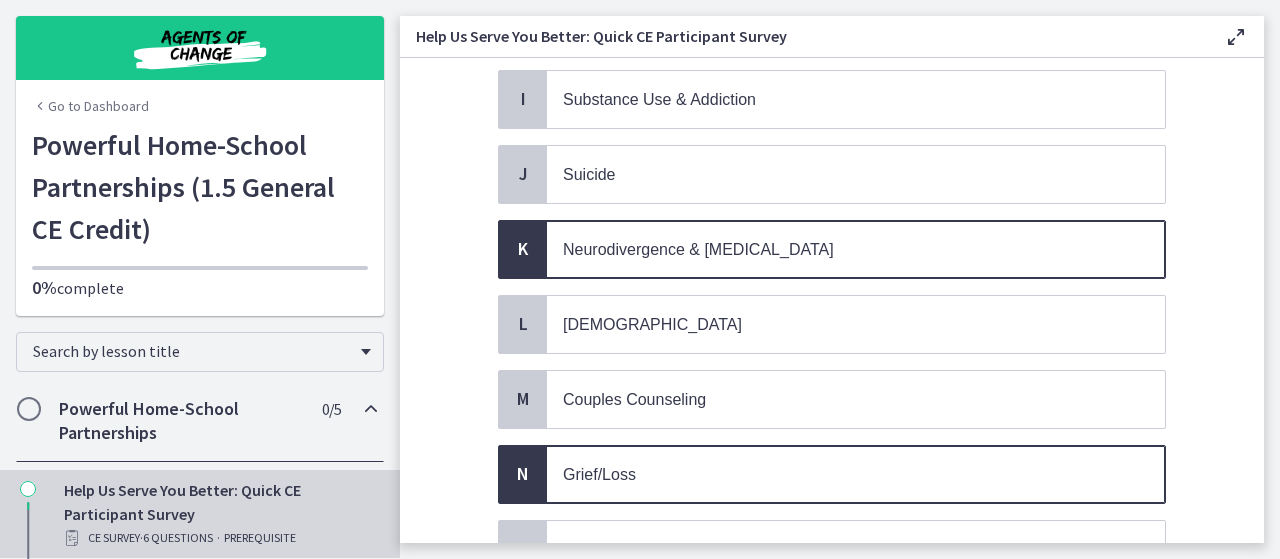 scroll, scrollTop: 946, scrollLeft: 0, axis: vertical 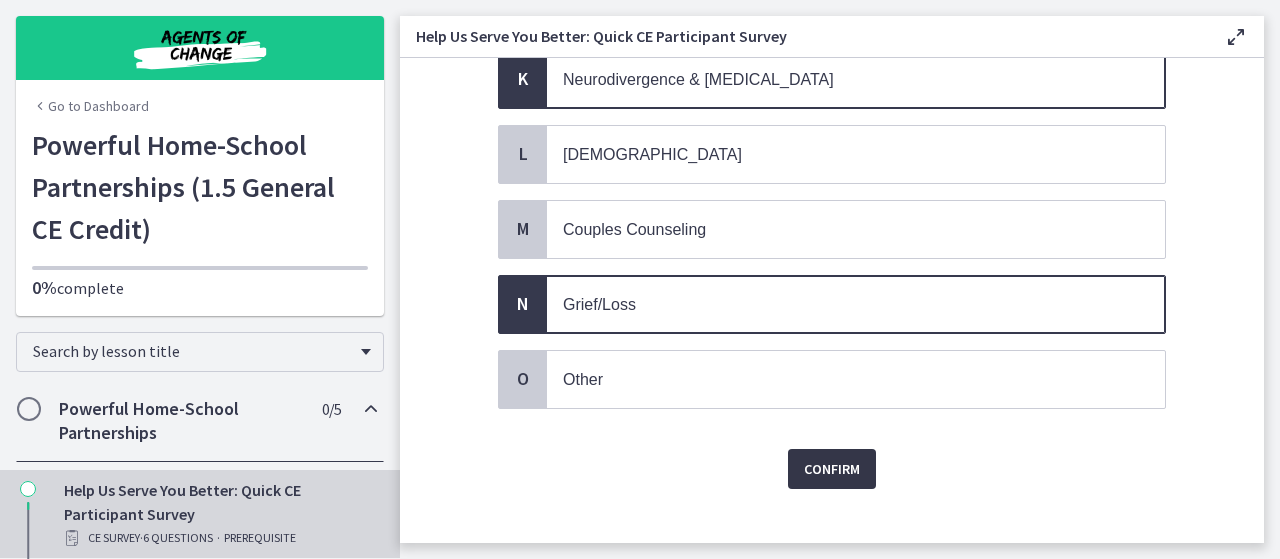click on "Confirm" at bounding box center (832, 469) 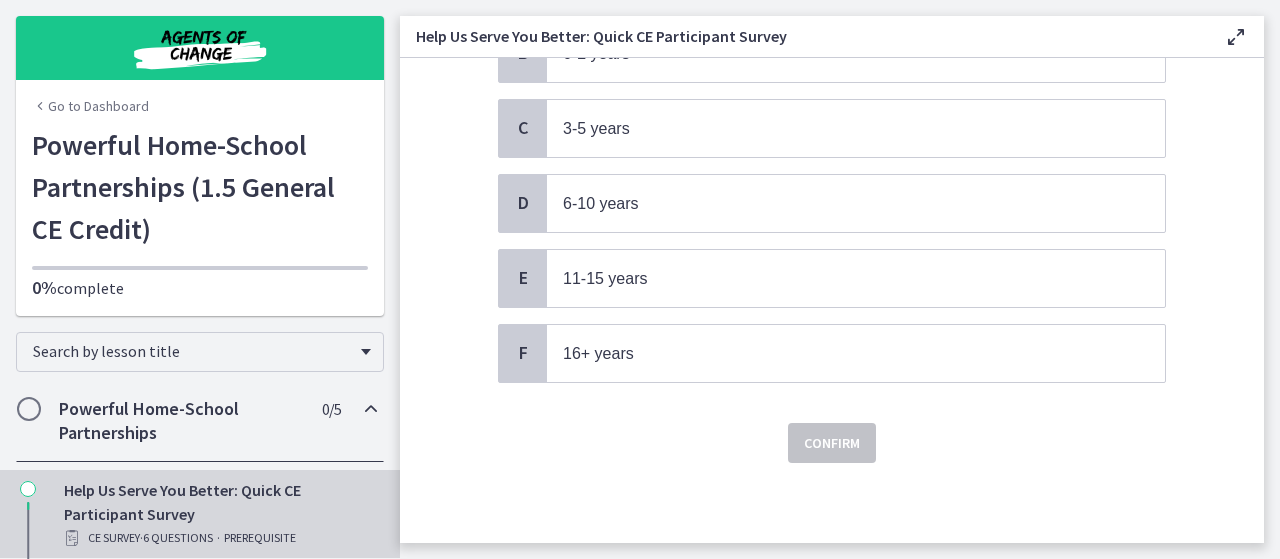 scroll, scrollTop: 0, scrollLeft: 0, axis: both 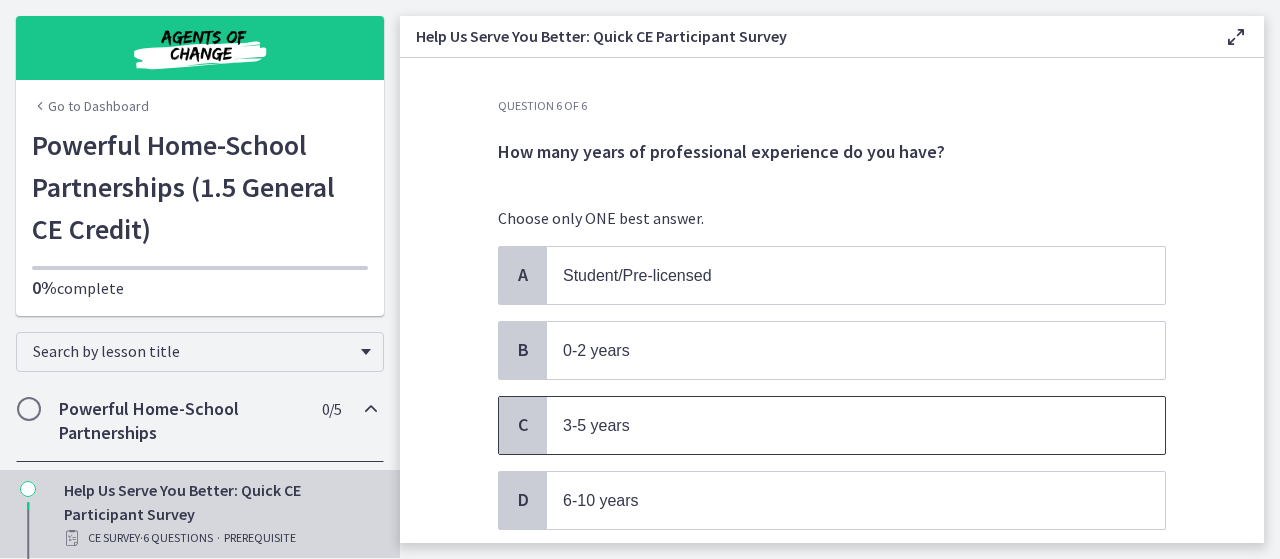click on "3-5 years" at bounding box center (856, 425) 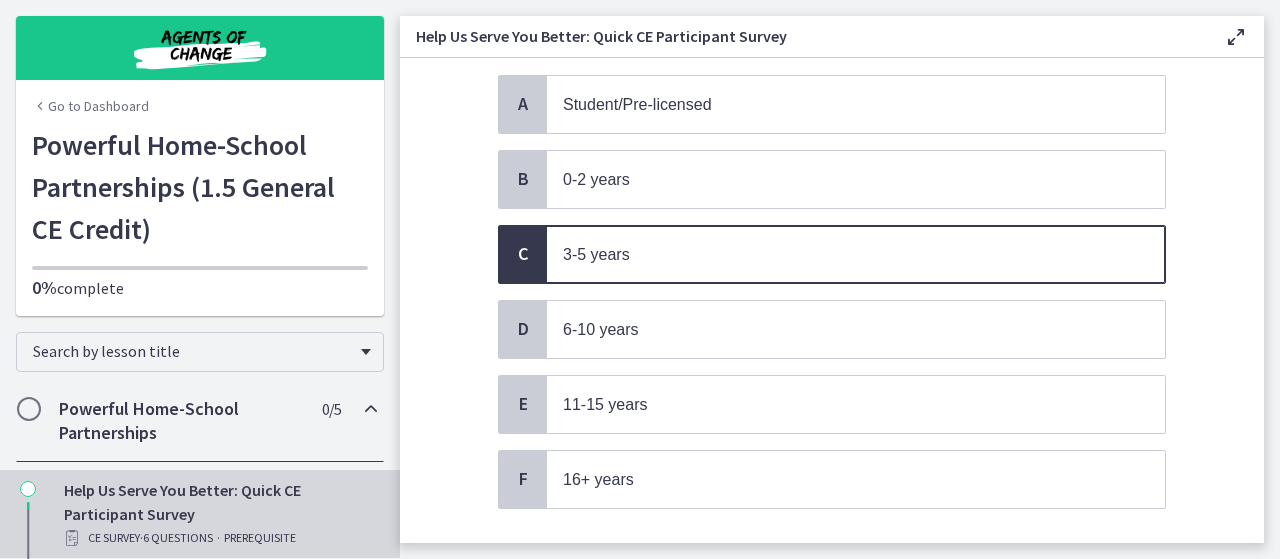 scroll, scrollTop: 279, scrollLeft: 0, axis: vertical 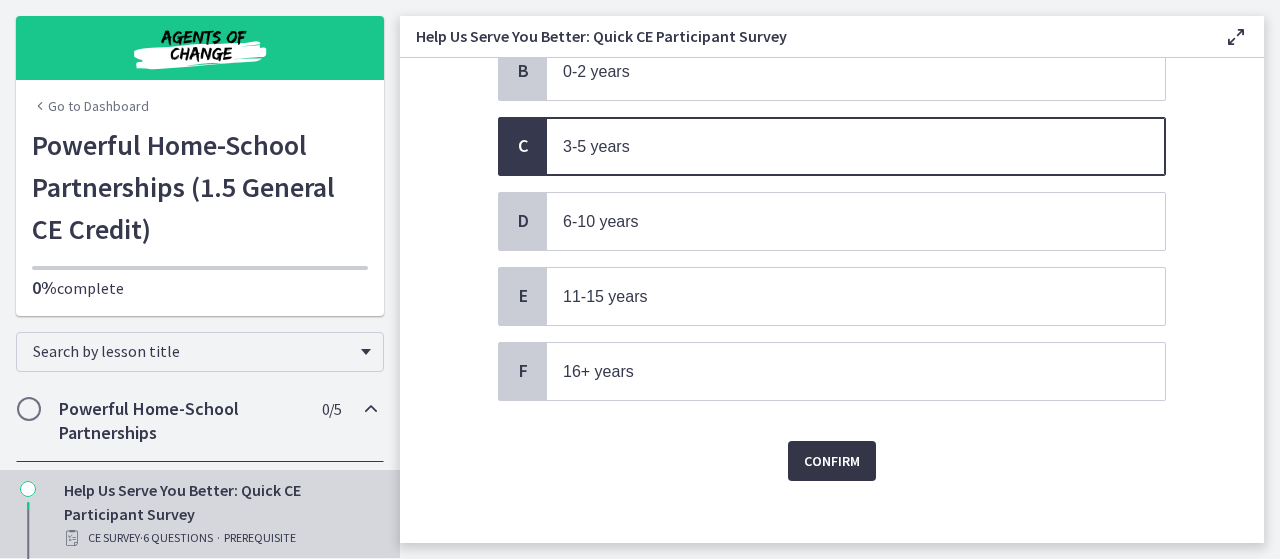 click on "Confirm" at bounding box center (832, 461) 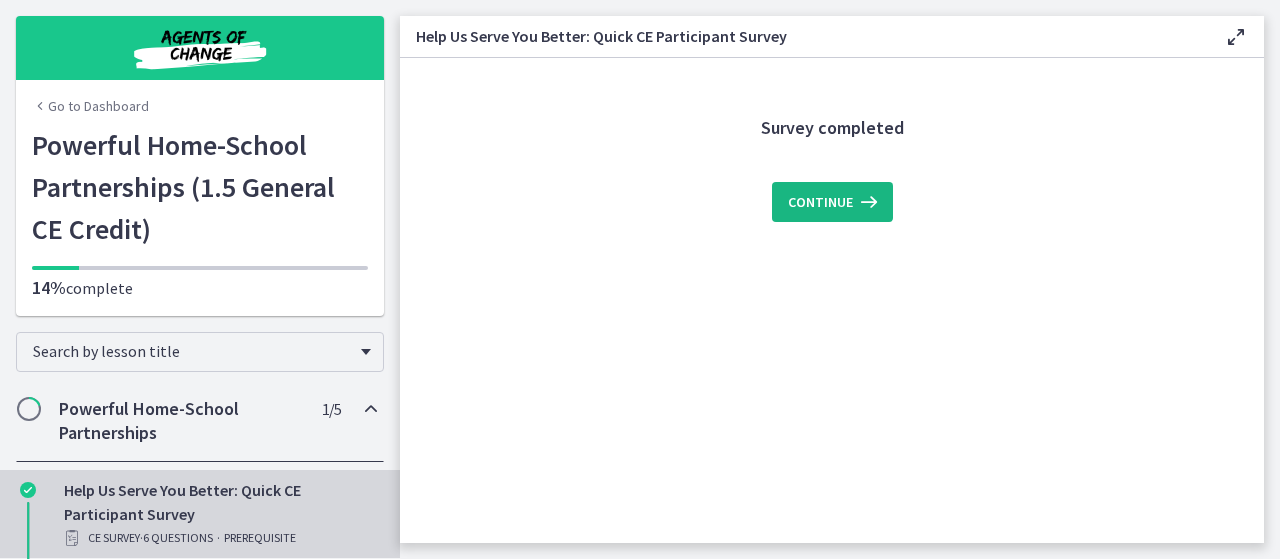 scroll, scrollTop: 0, scrollLeft: 0, axis: both 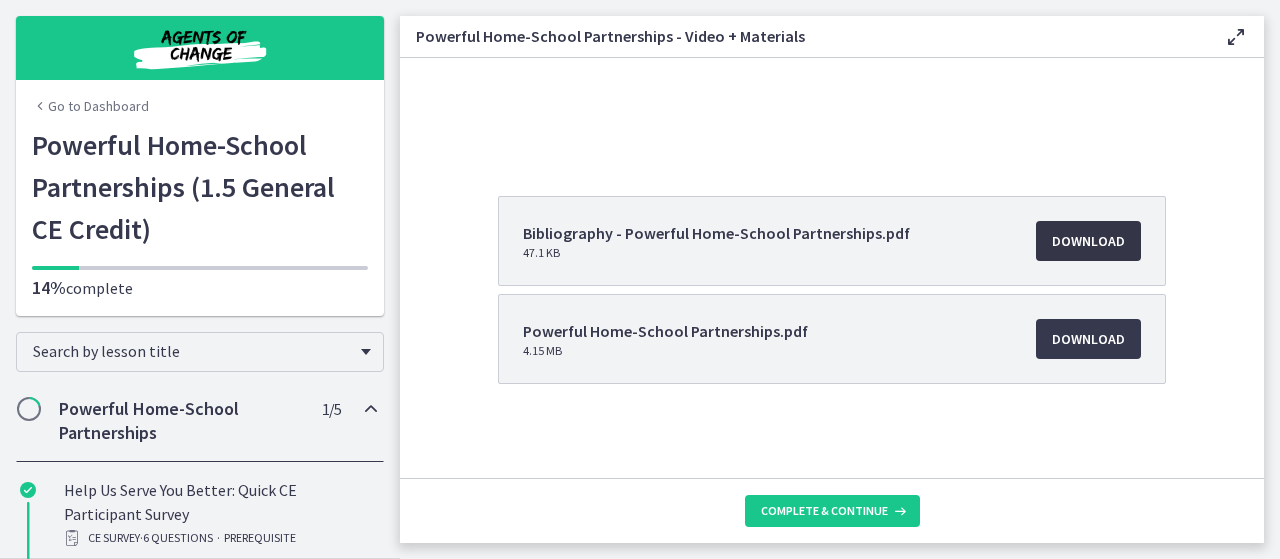 click on "Download
Opens in a new window" at bounding box center (1088, 241) 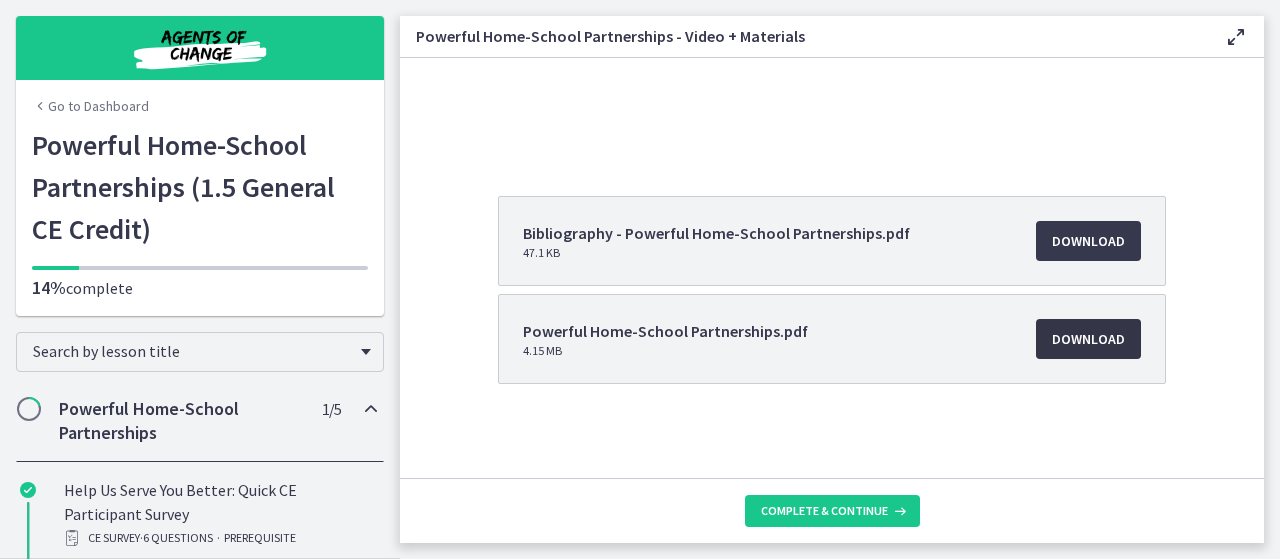 click on "Download
Opens in a new window" at bounding box center (1088, 339) 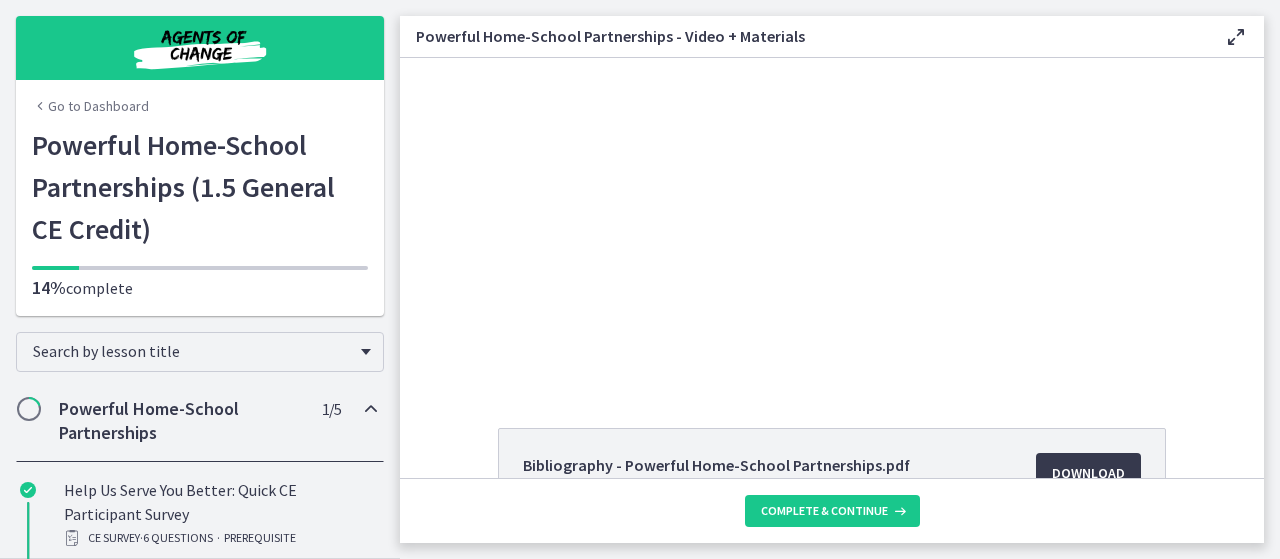 scroll, scrollTop: 0, scrollLeft: 0, axis: both 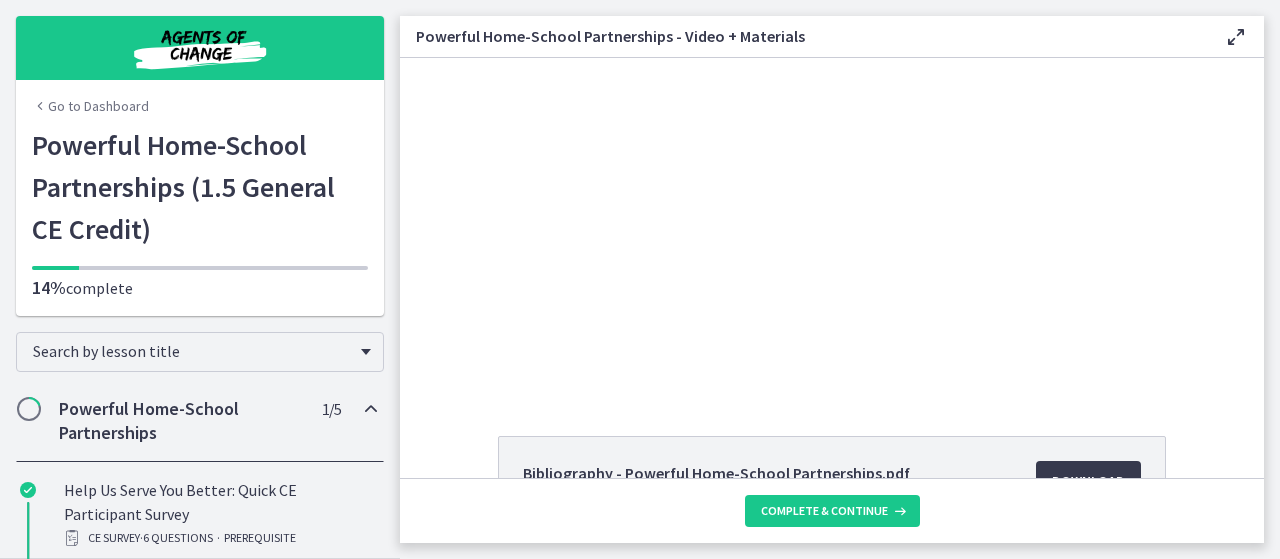 drag, startPoint x: 1253, startPoint y: 289, endPoint x: 820, endPoint y: 20, distance: 509.75485 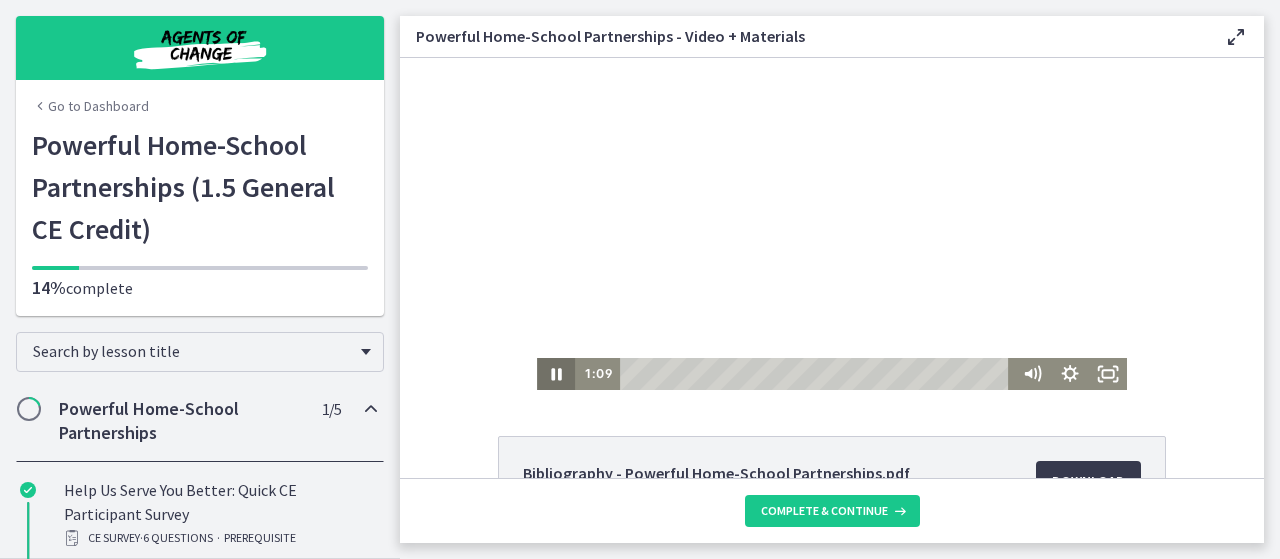 click 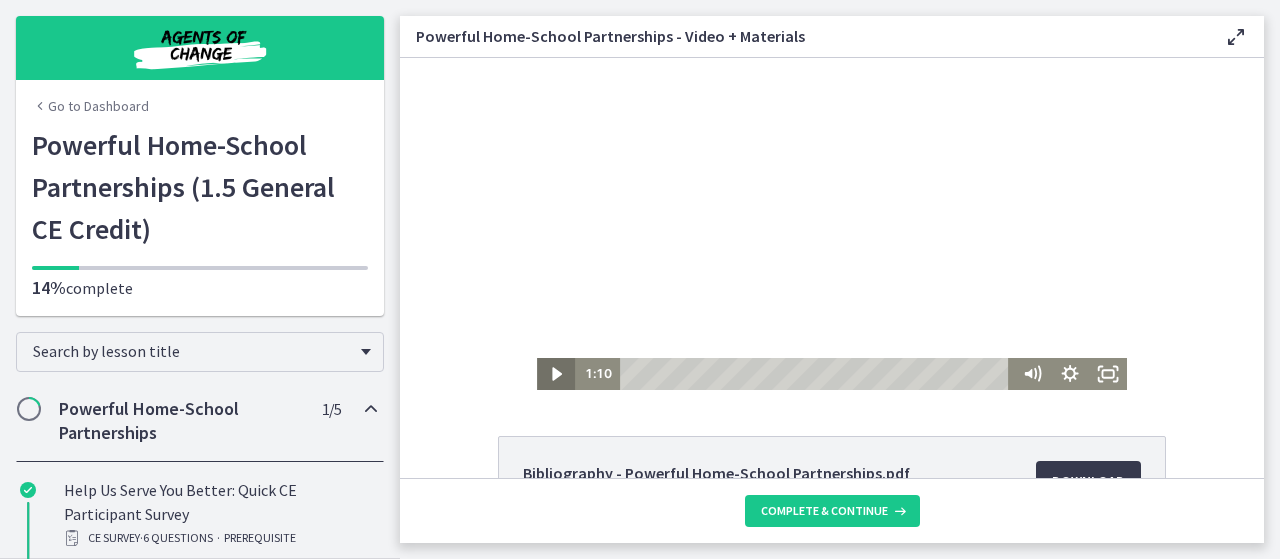 click 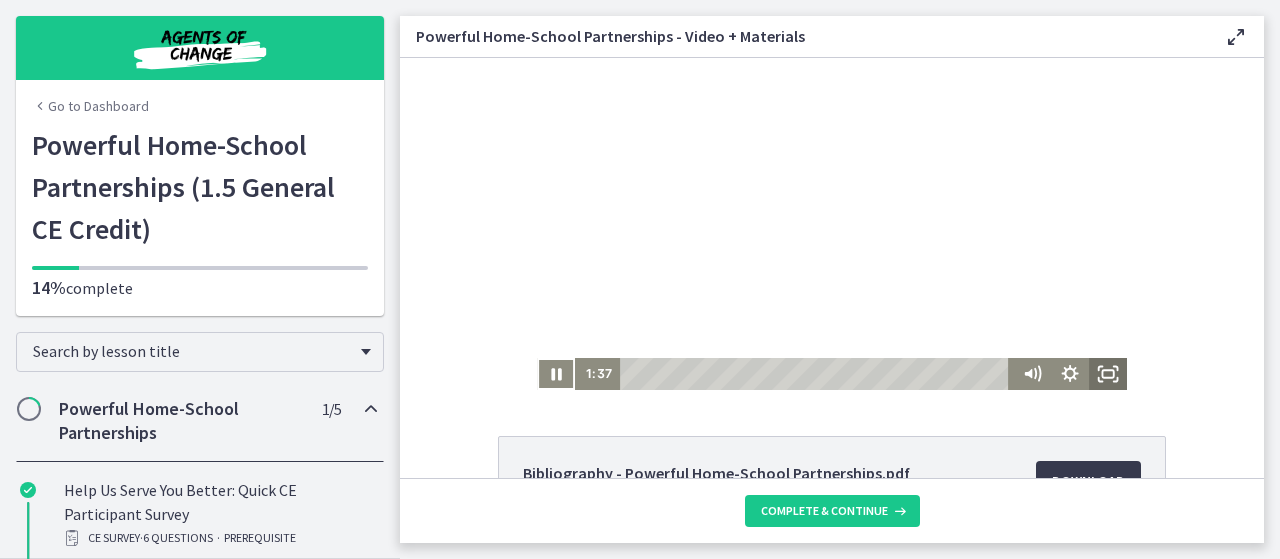 click 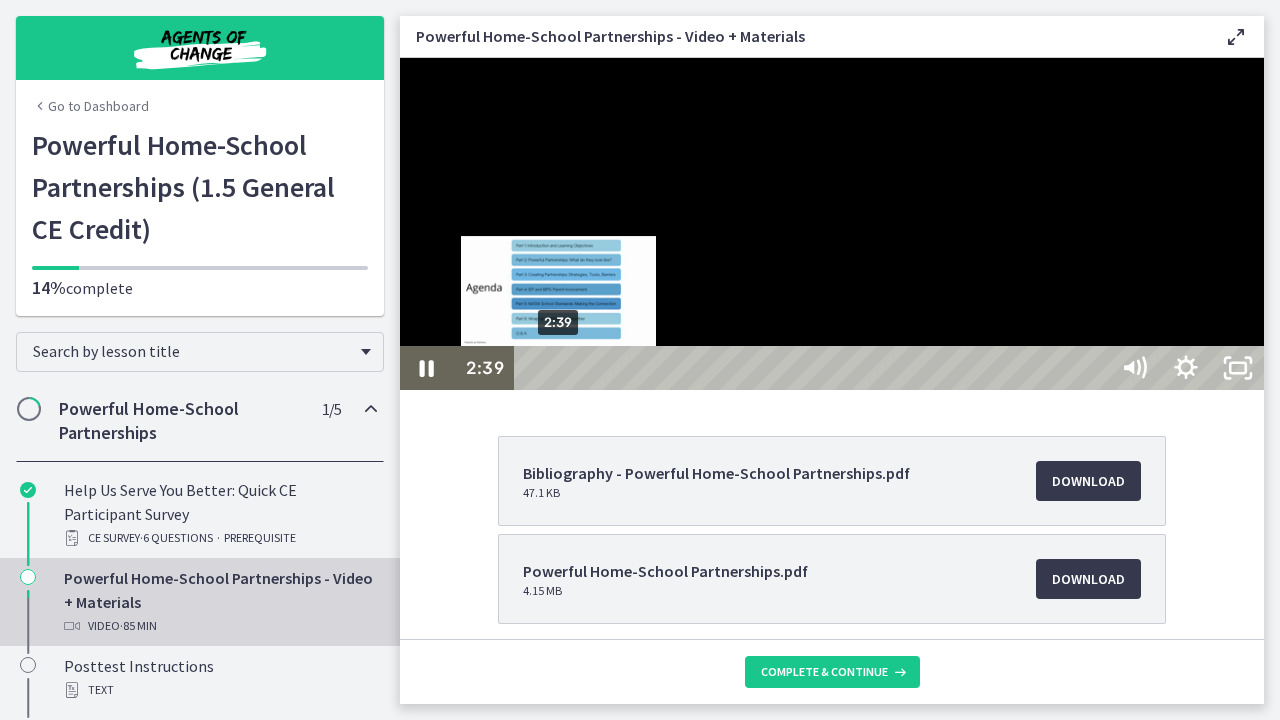 drag, startPoint x: 573, startPoint y: 752, endPoint x: 561, endPoint y: 753, distance: 12.0415945 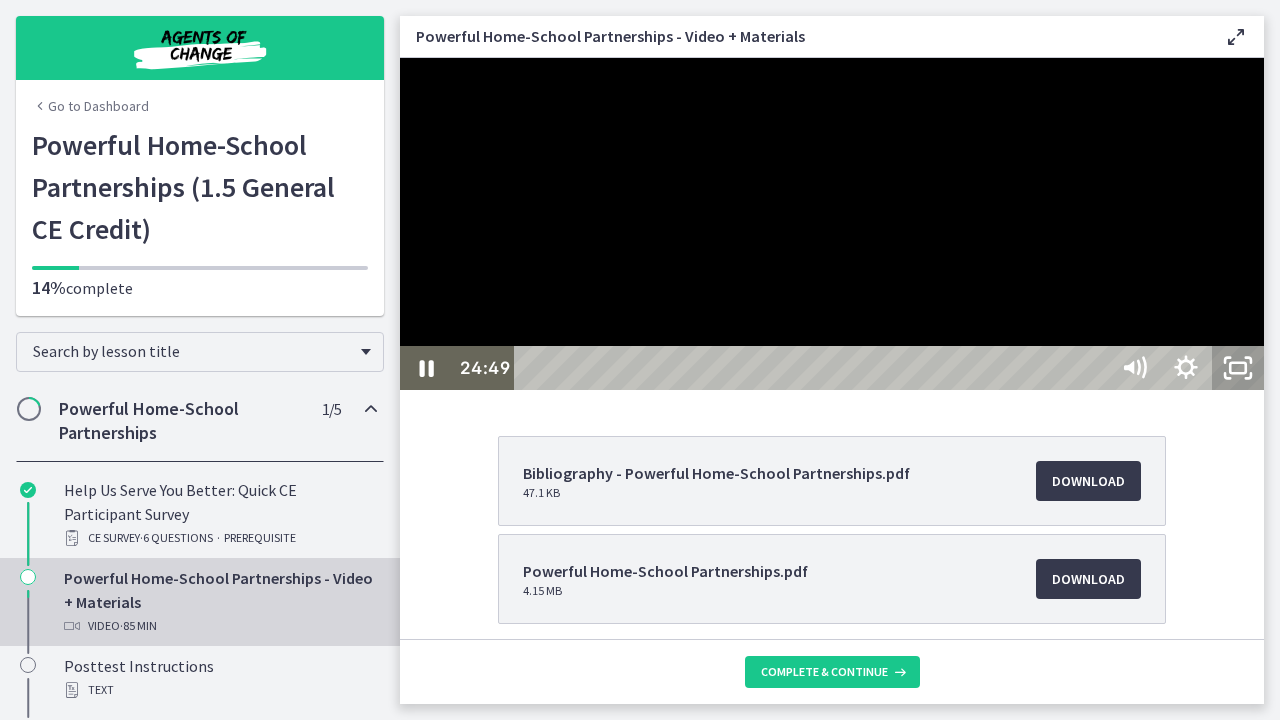 click 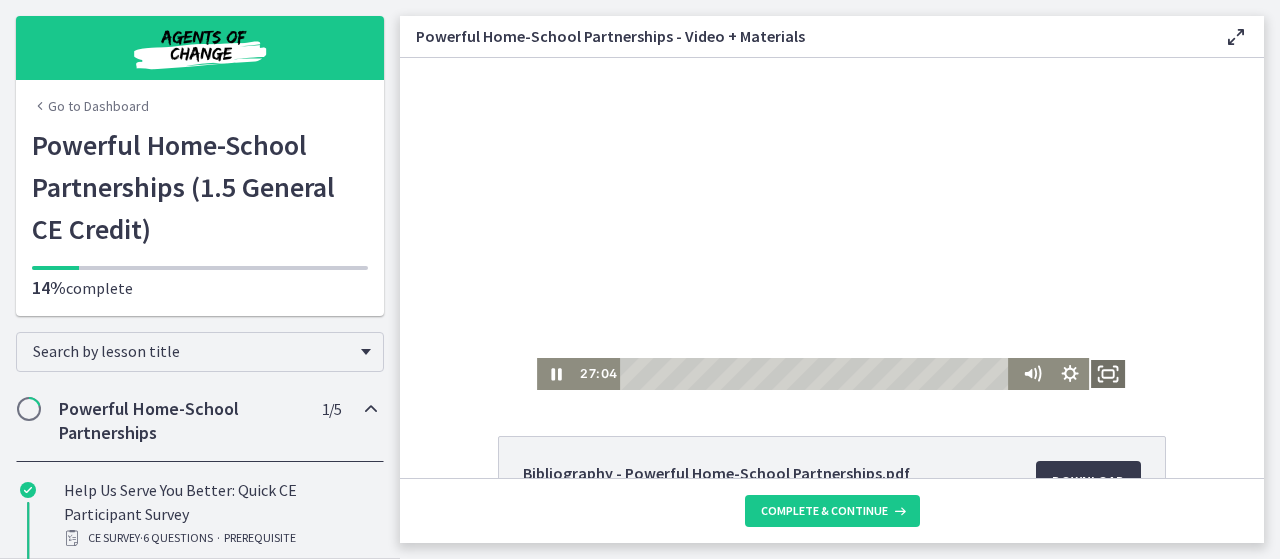 click 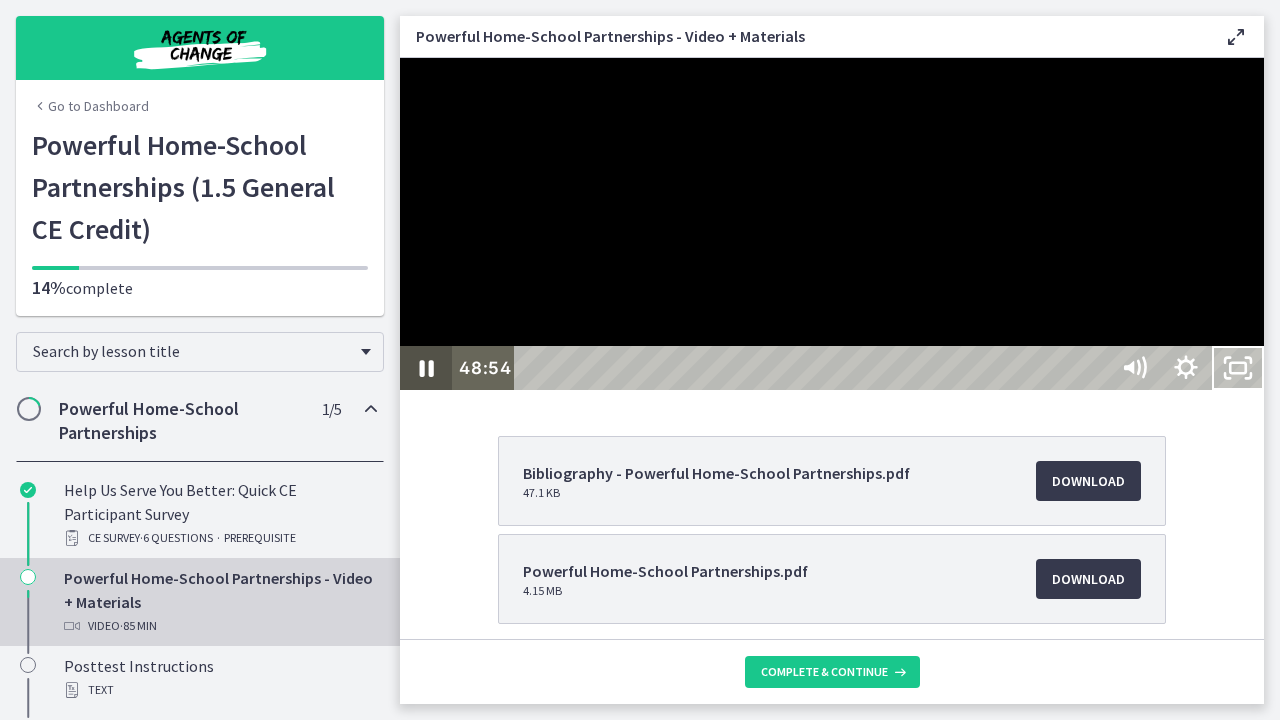 click 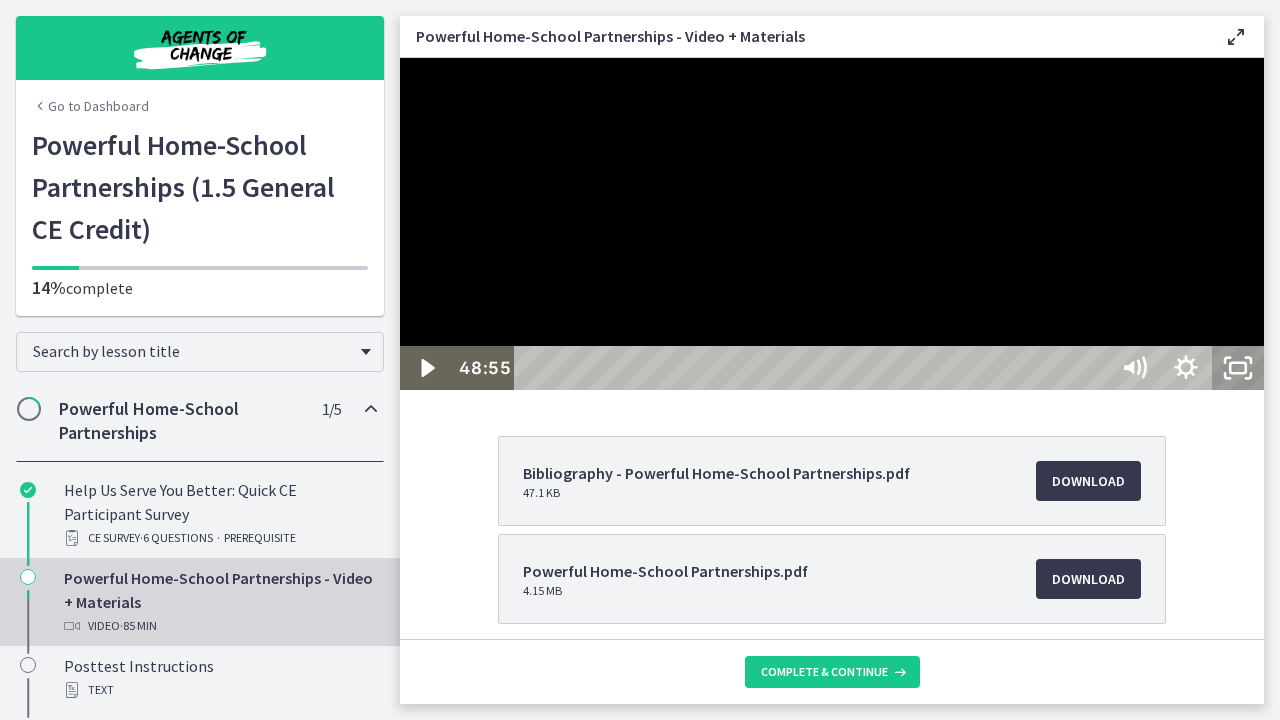 click 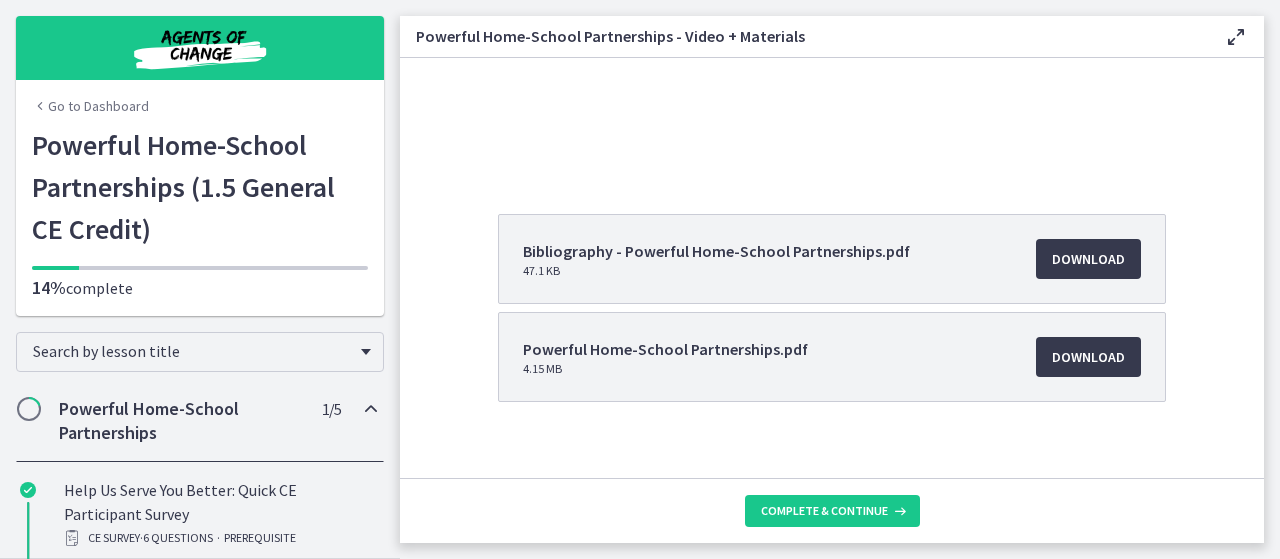 scroll, scrollTop: 240, scrollLeft: 0, axis: vertical 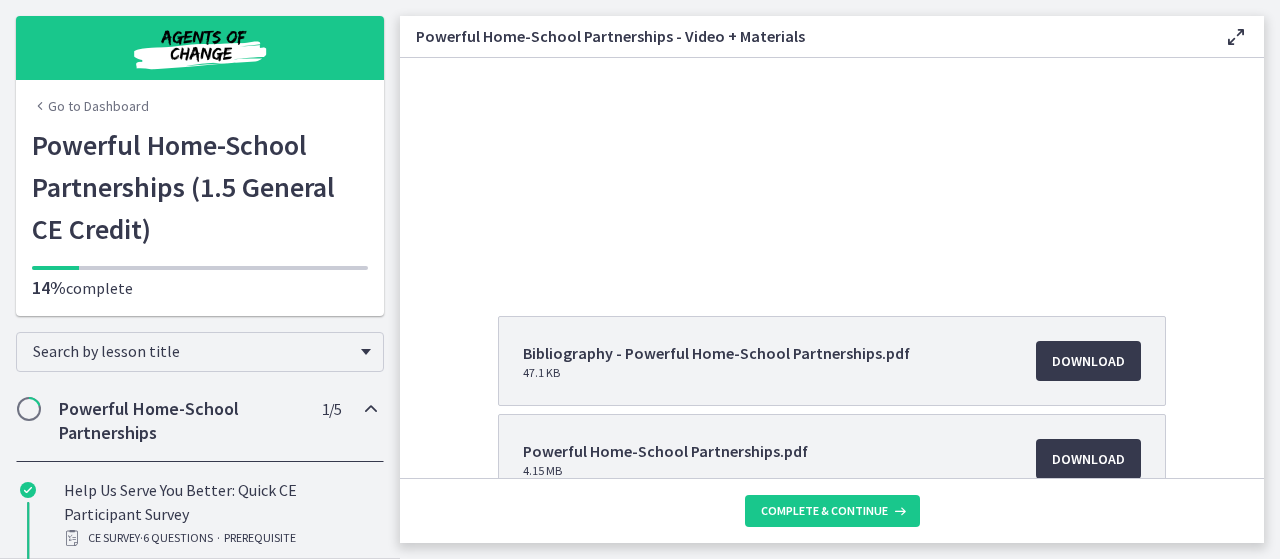 click at bounding box center (832, 104) 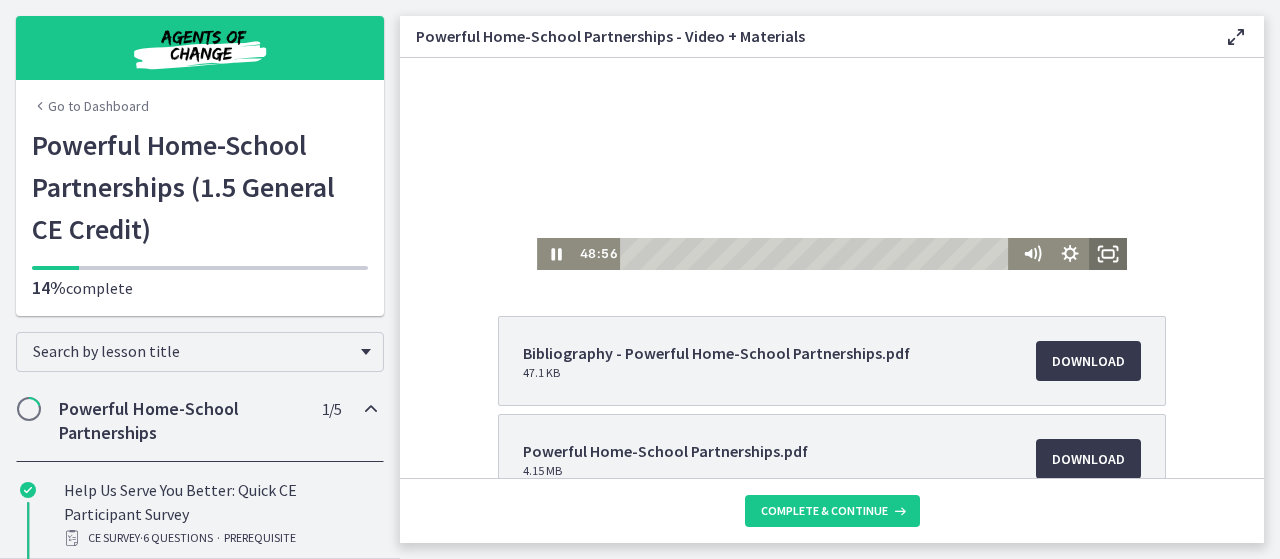 click 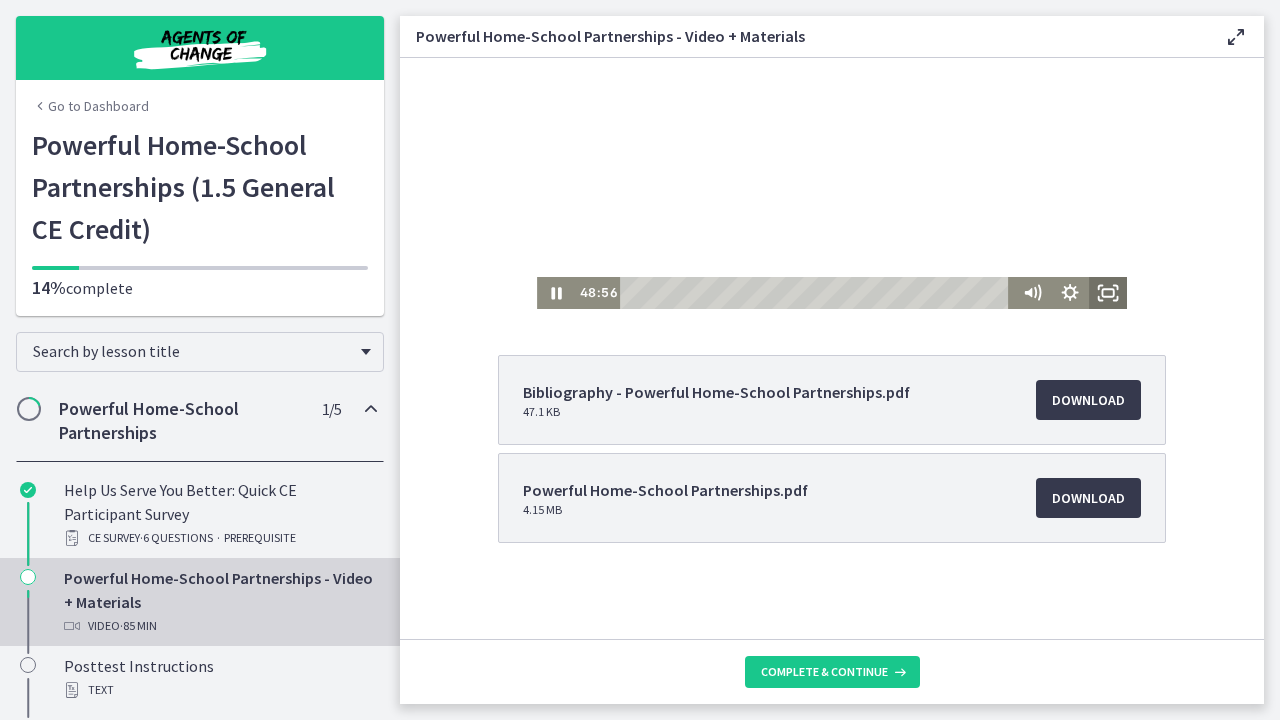 scroll, scrollTop: 0, scrollLeft: 0, axis: both 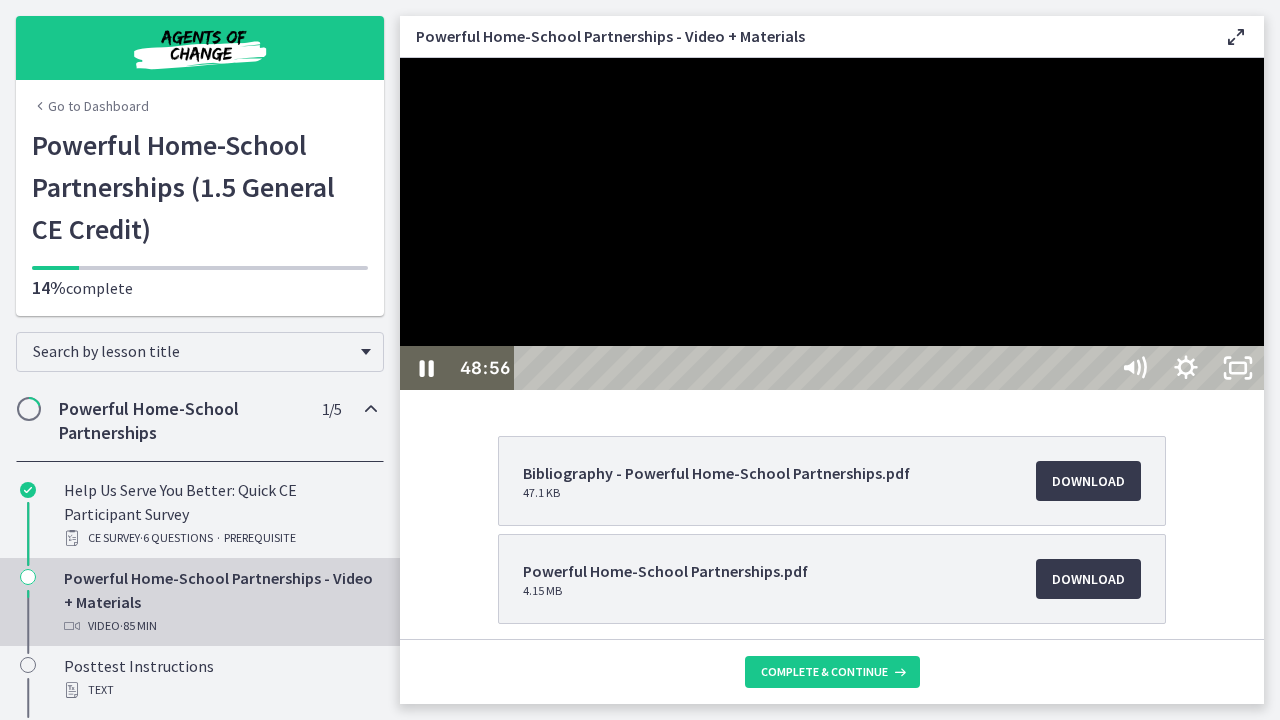 type 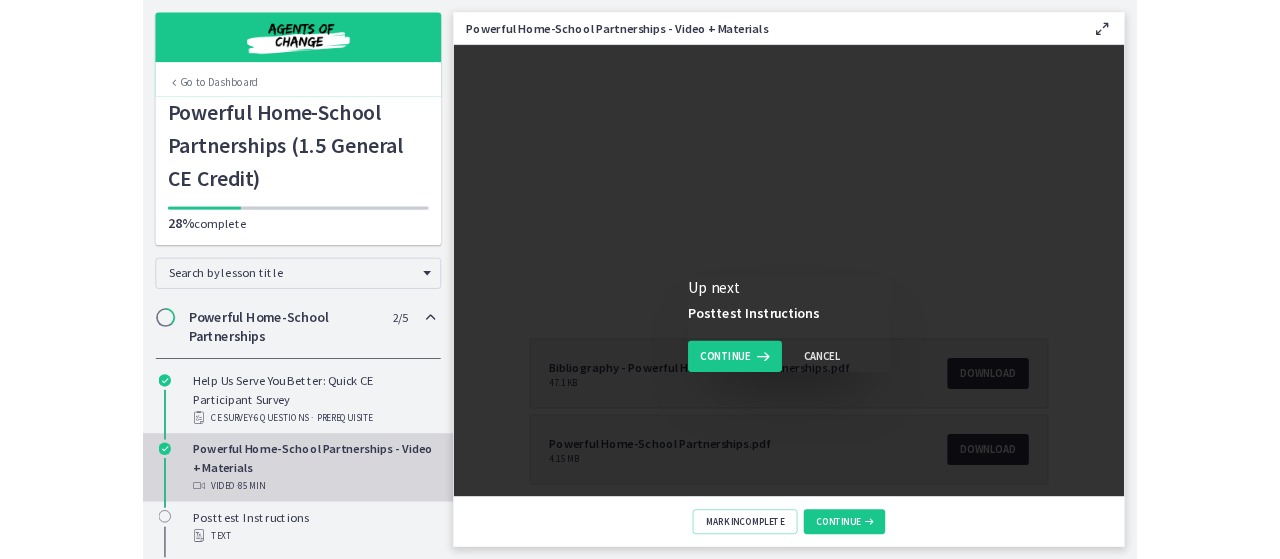 scroll, scrollTop: 0, scrollLeft: 0, axis: both 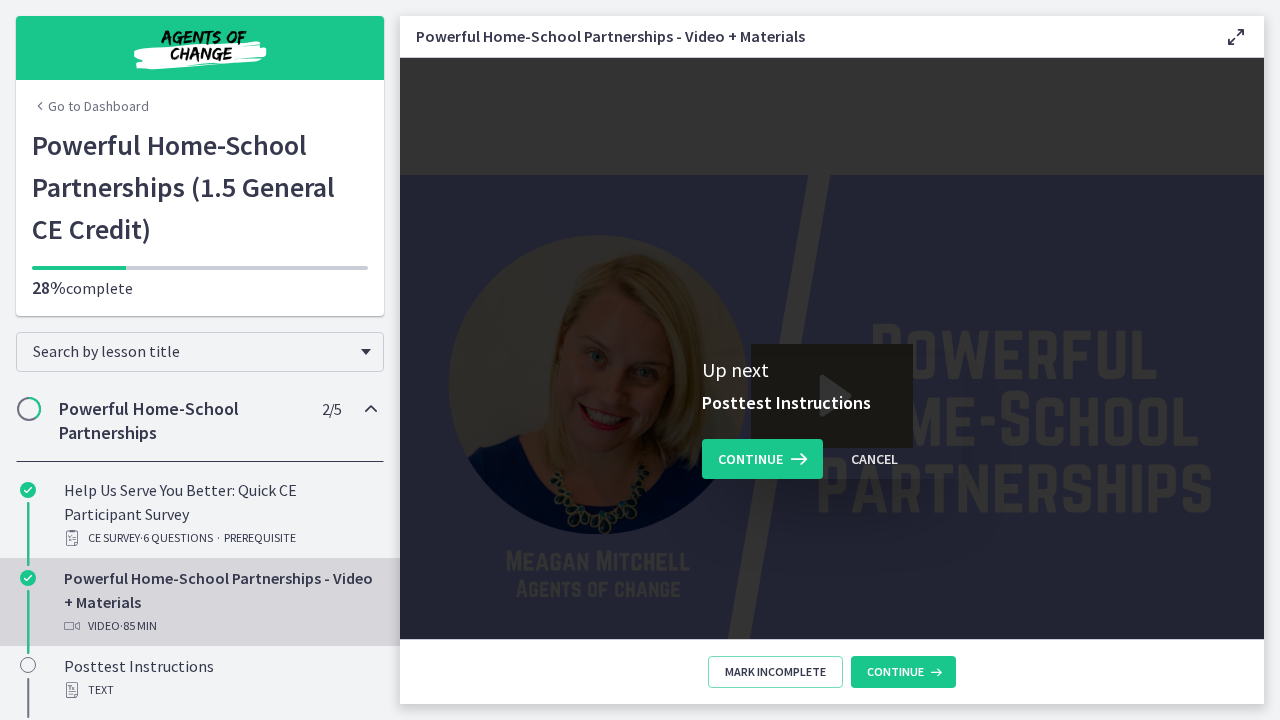 click at bounding box center (832, 418) 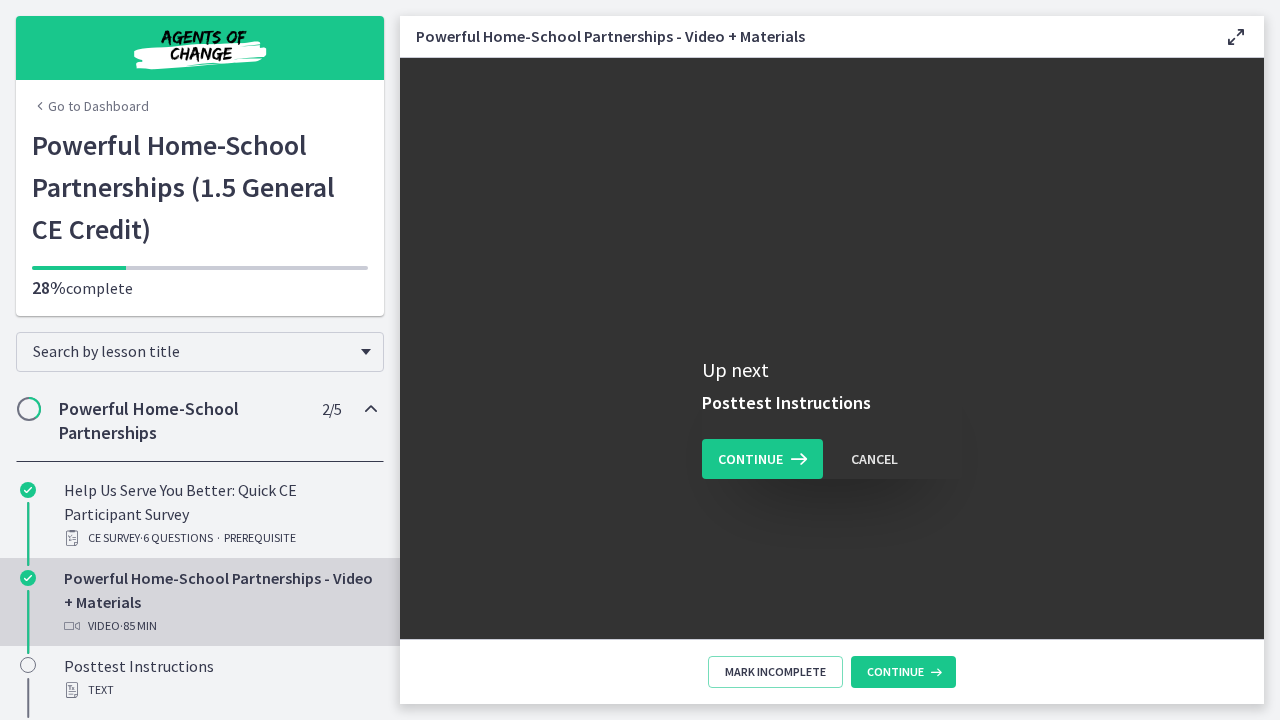 click 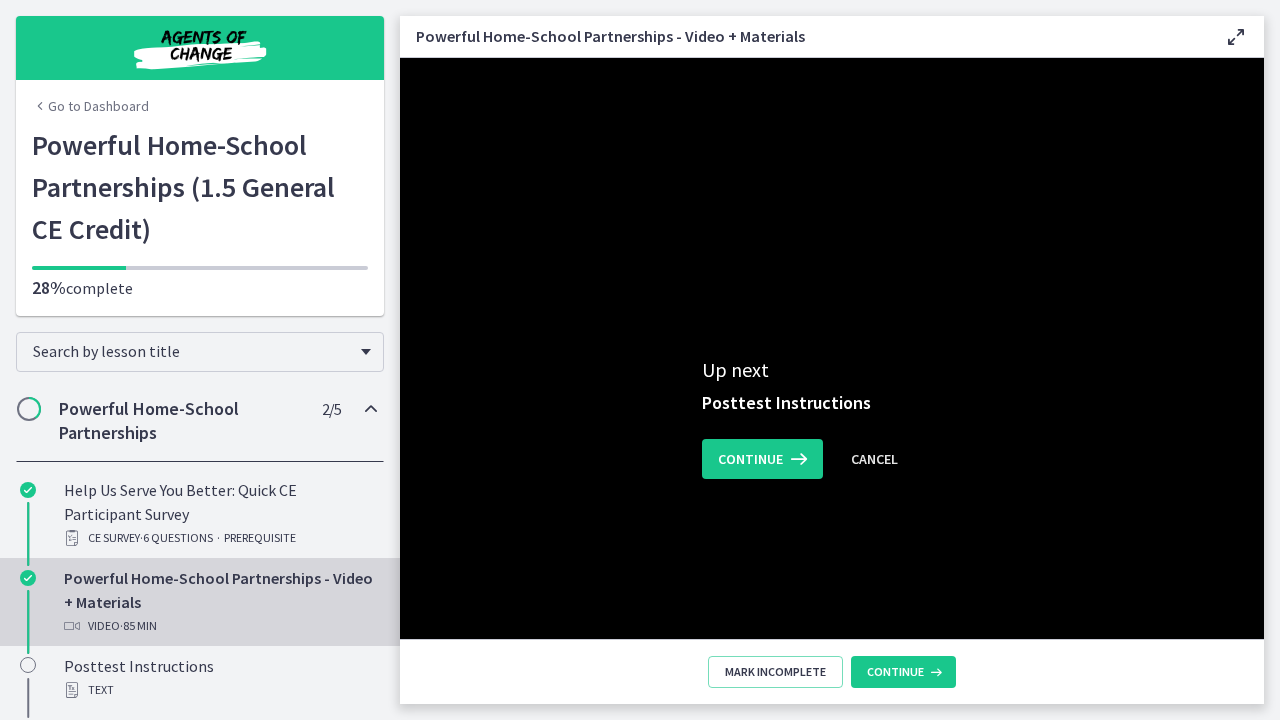 type 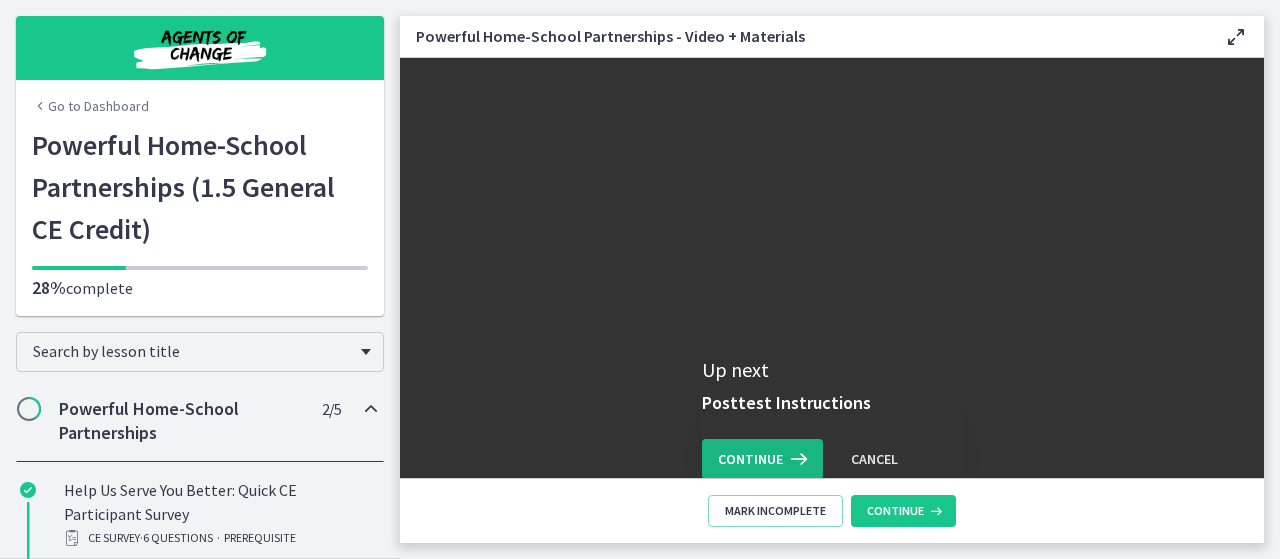 click on "Continue" at bounding box center (750, 459) 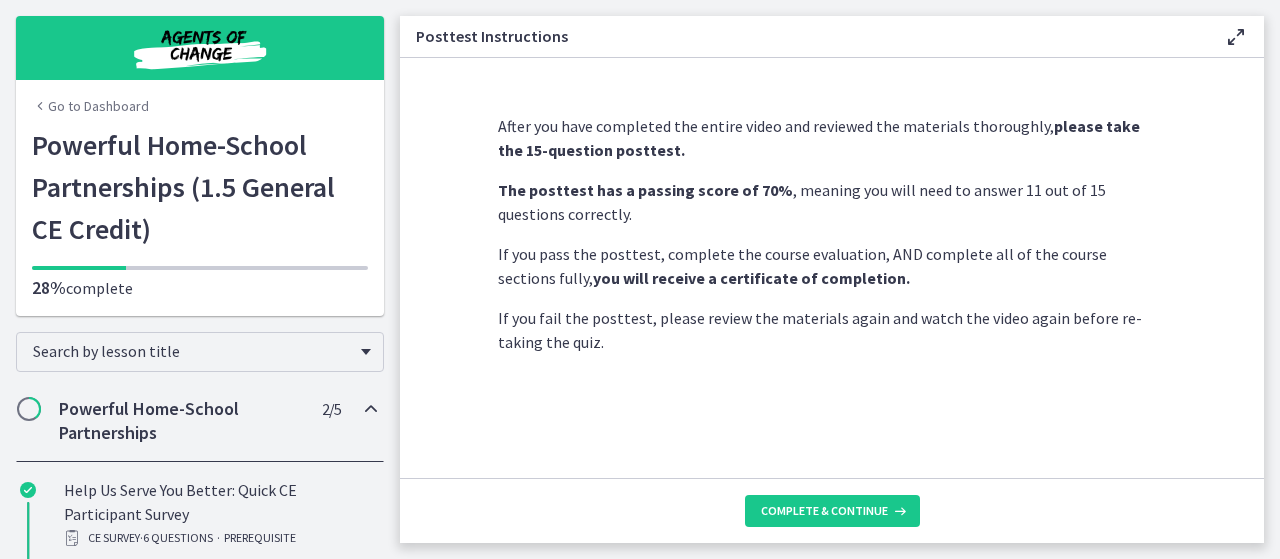scroll, scrollTop: 0, scrollLeft: 0, axis: both 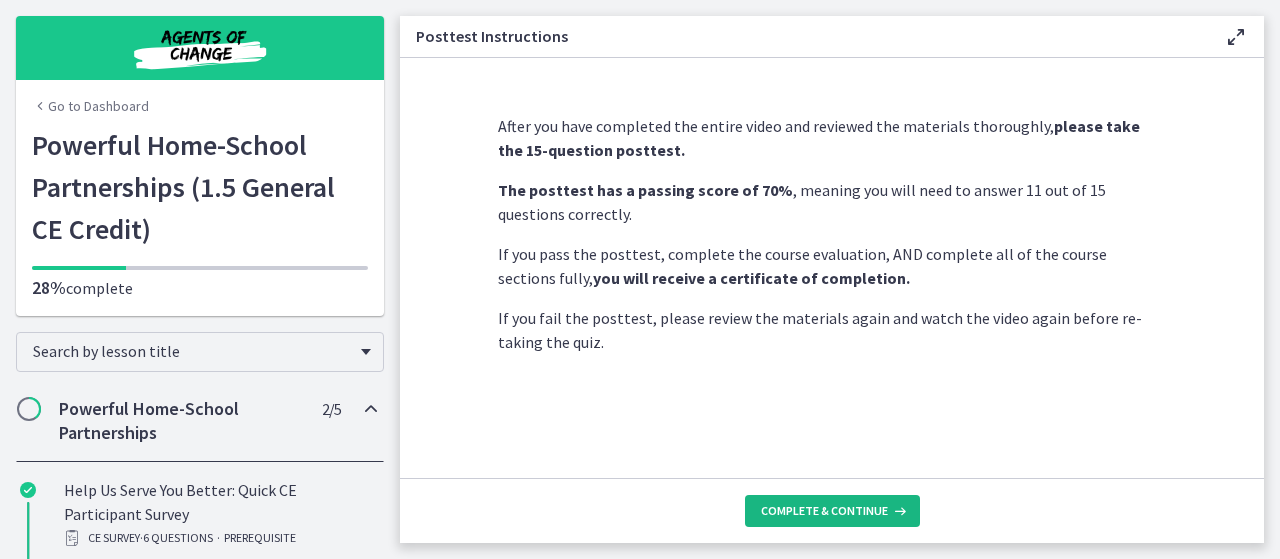 click on "Complete & continue" at bounding box center (832, 511) 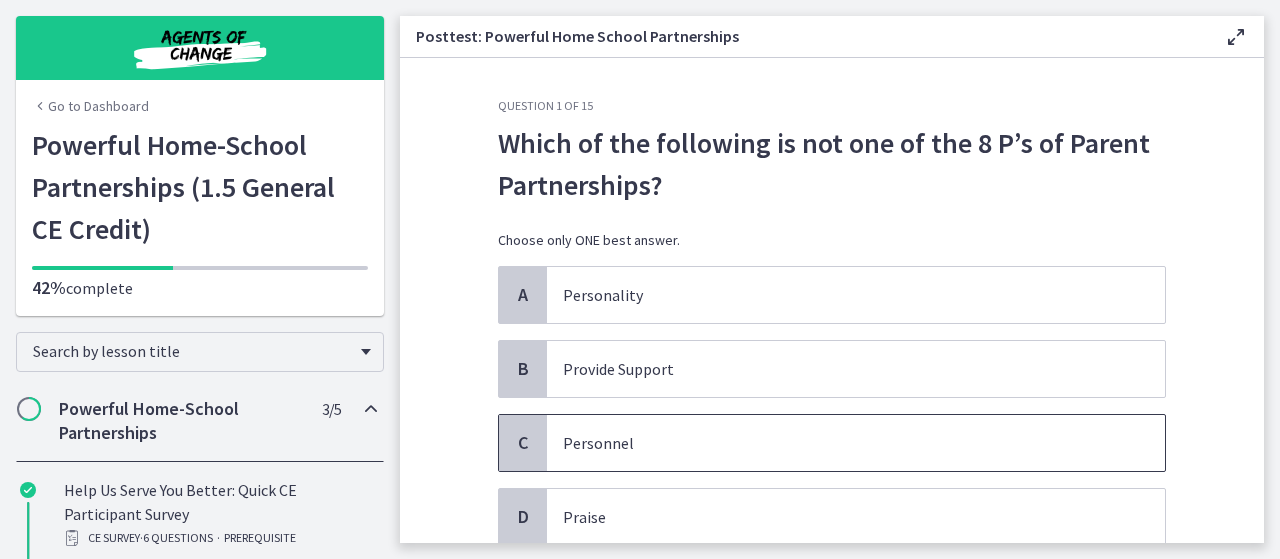 click on "Personnel" at bounding box center (836, 443) 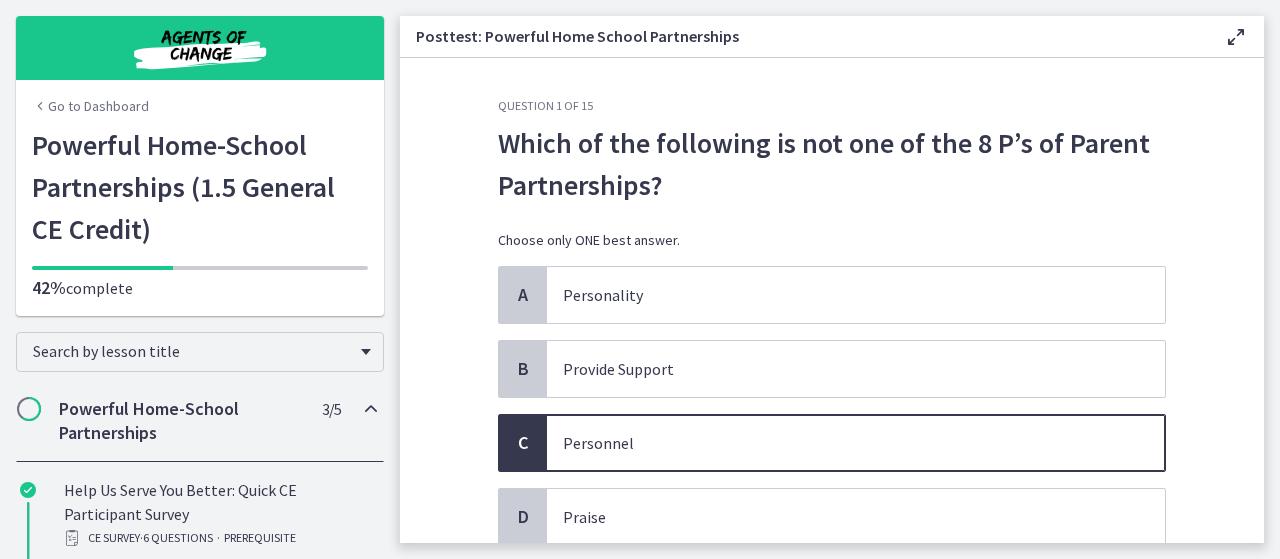 scroll, scrollTop: 0, scrollLeft: 0, axis: both 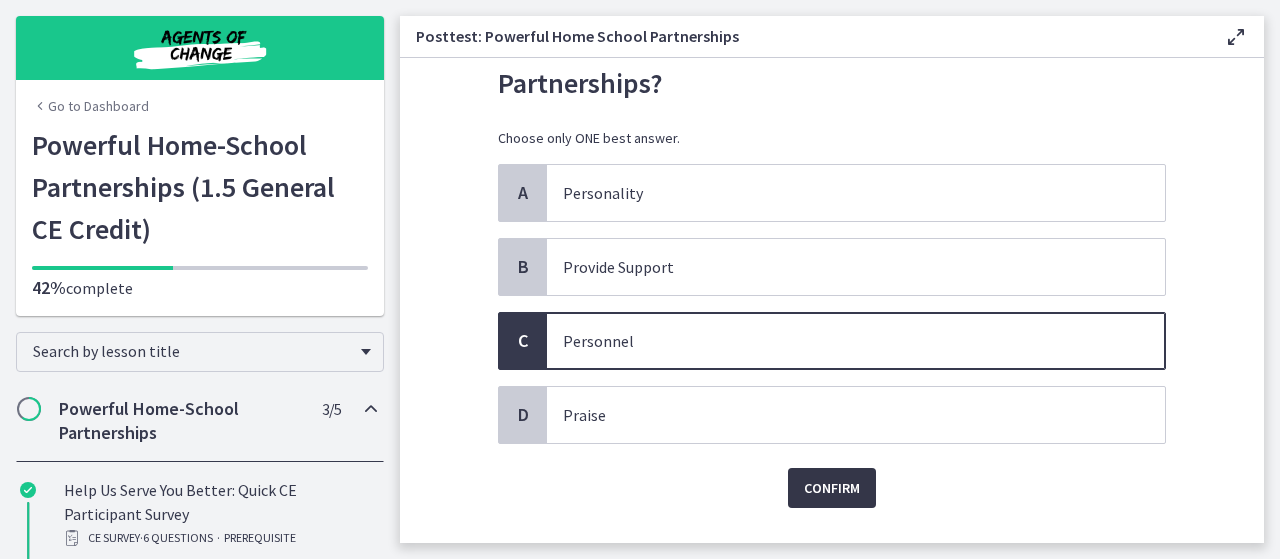 click on "Confirm" at bounding box center [832, 488] 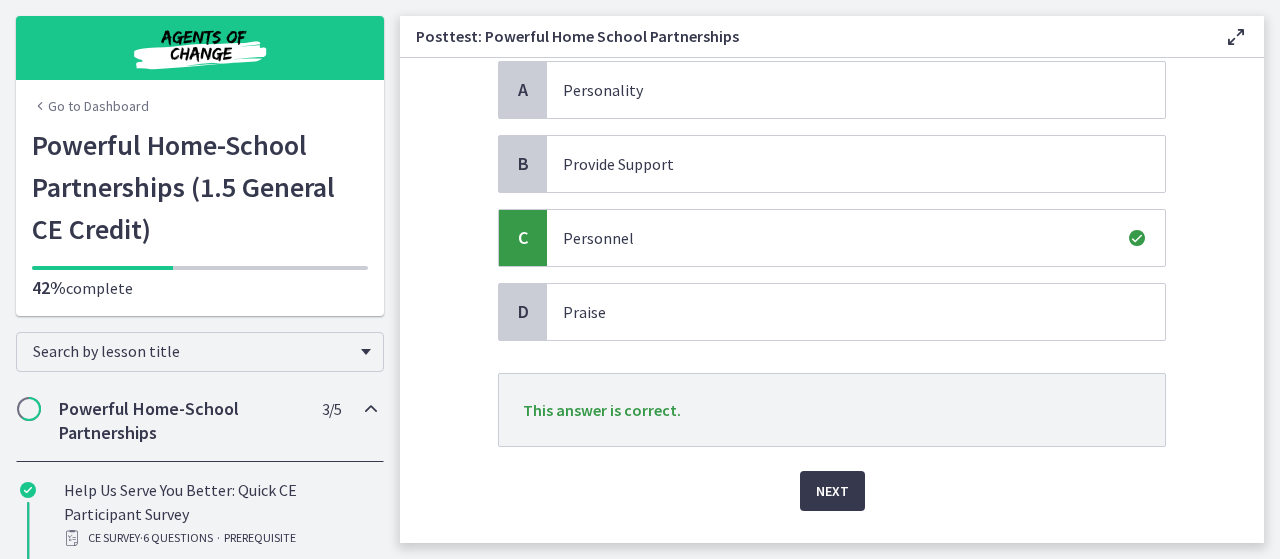 scroll, scrollTop: 249, scrollLeft: 0, axis: vertical 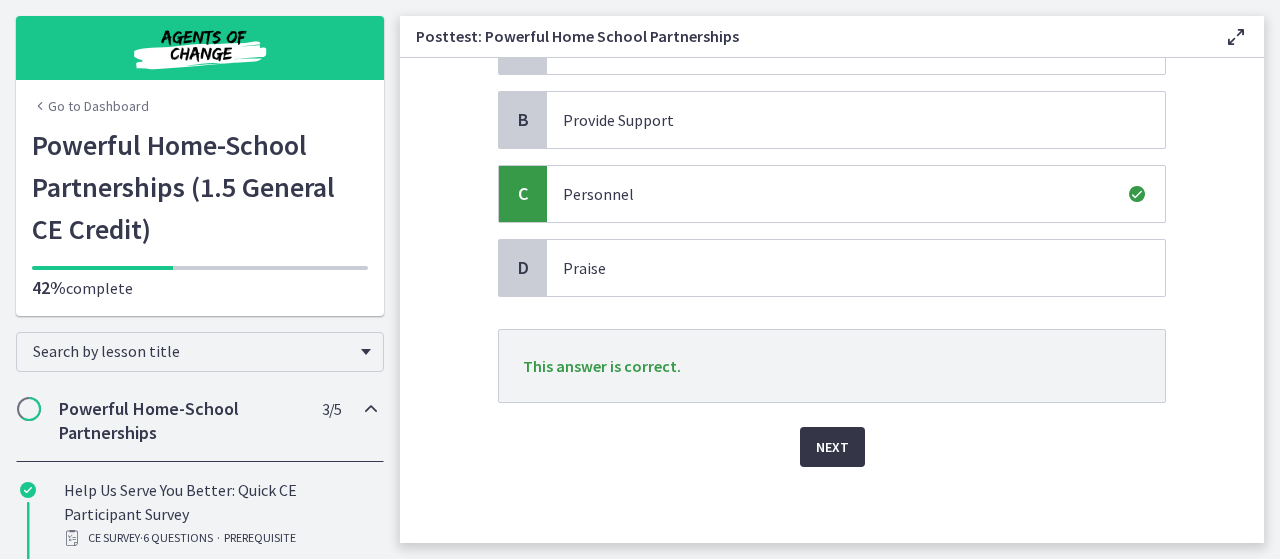 click on "Next" at bounding box center [832, 447] 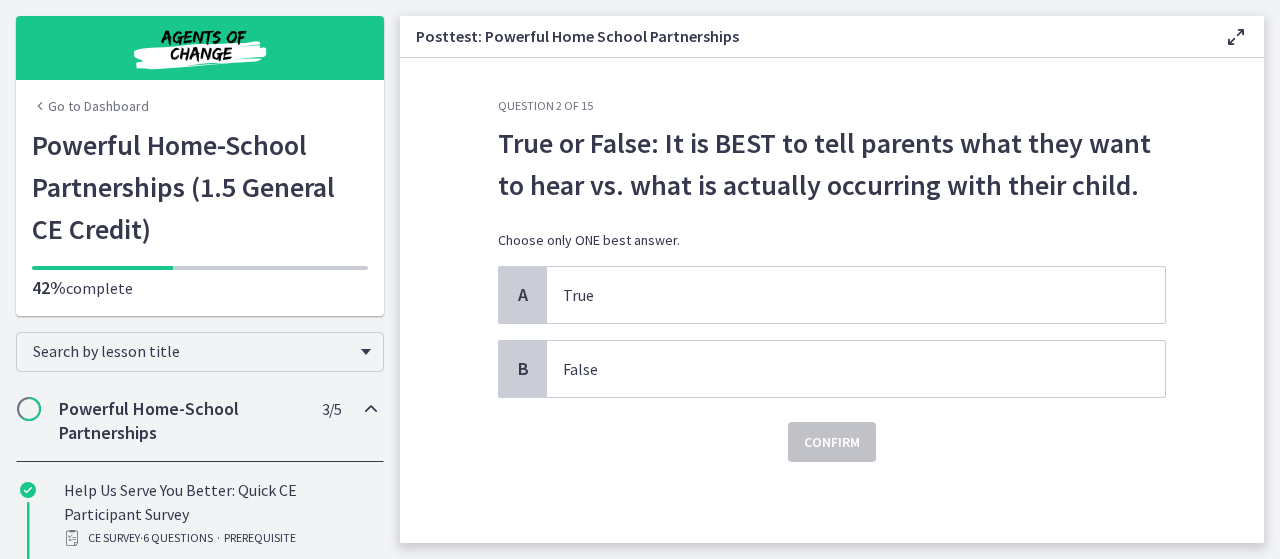 scroll, scrollTop: 0, scrollLeft: 0, axis: both 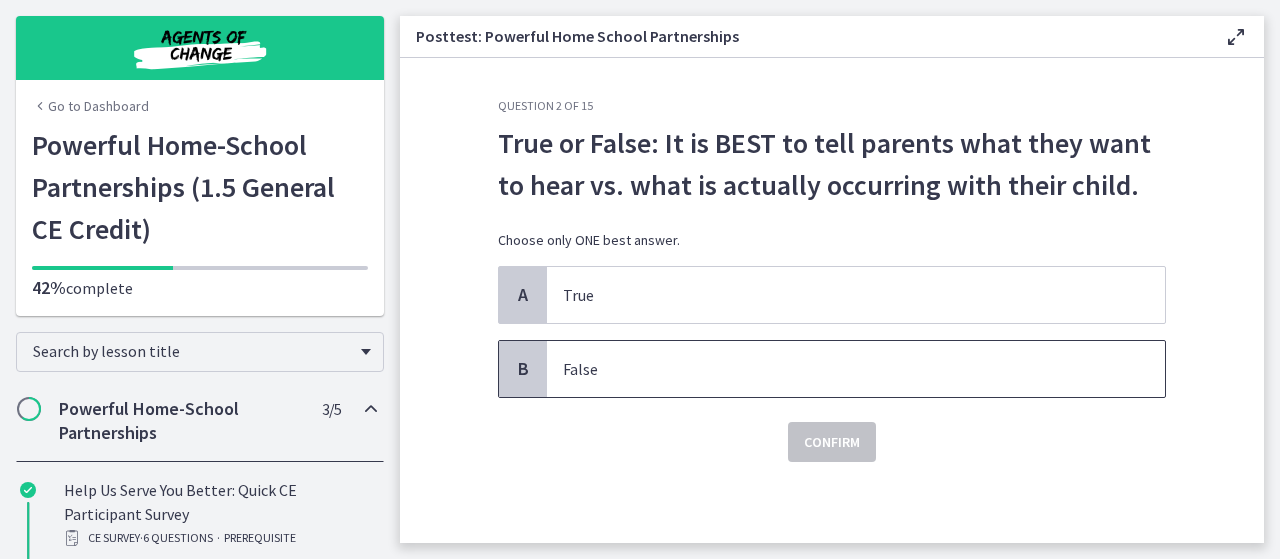 click on "False" at bounding box center (836, 369) 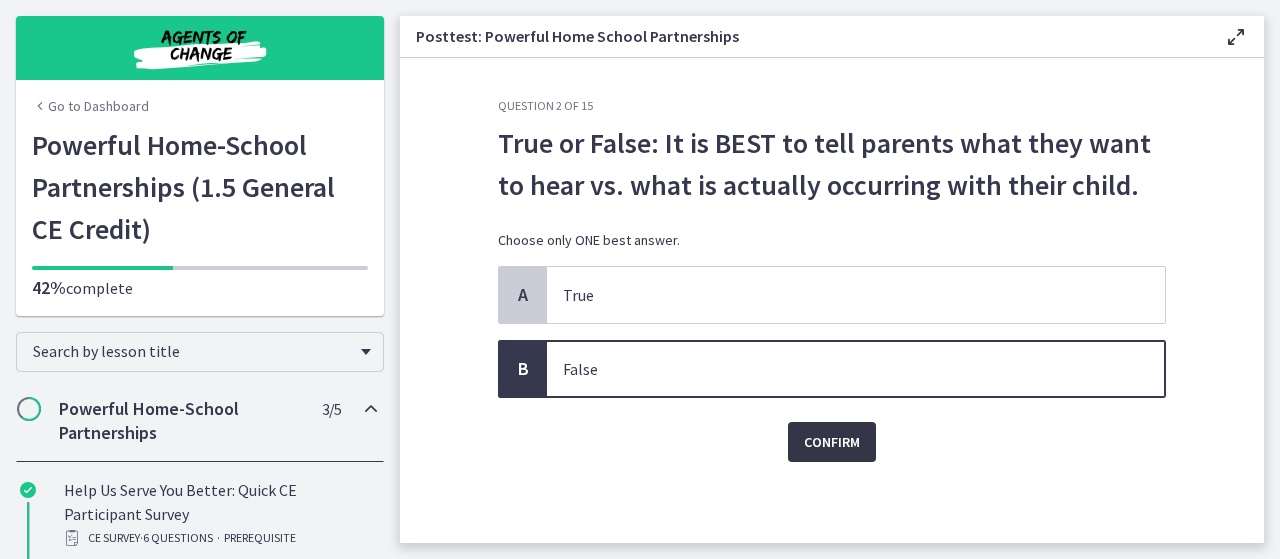 click on "Confirm" at bounding box center [832, 442] 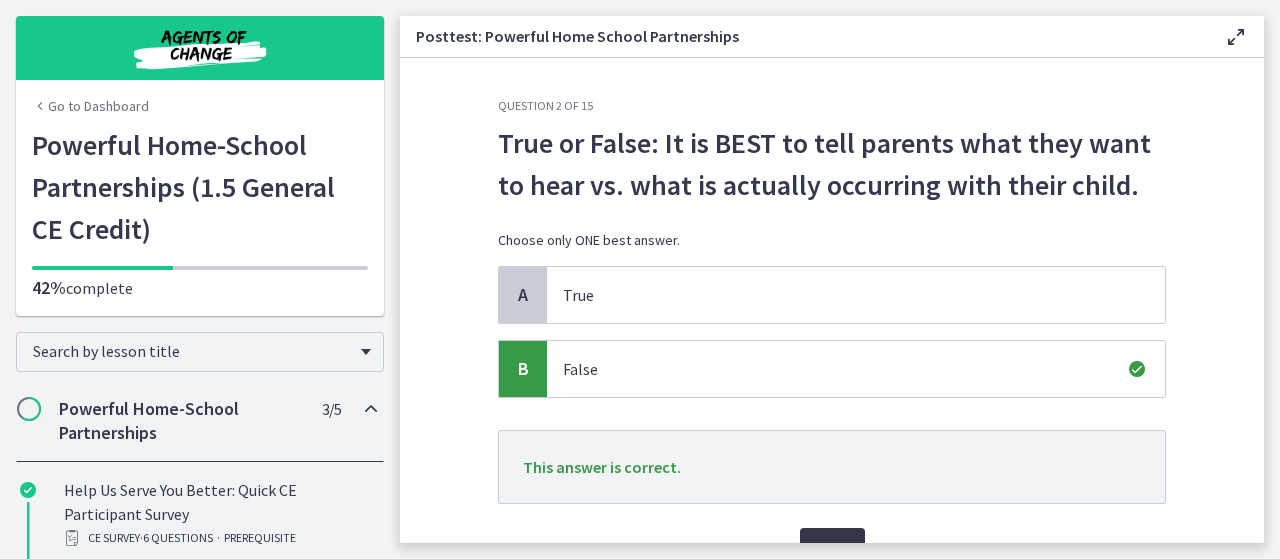 click on "Next" at bounding box center [832, 548] 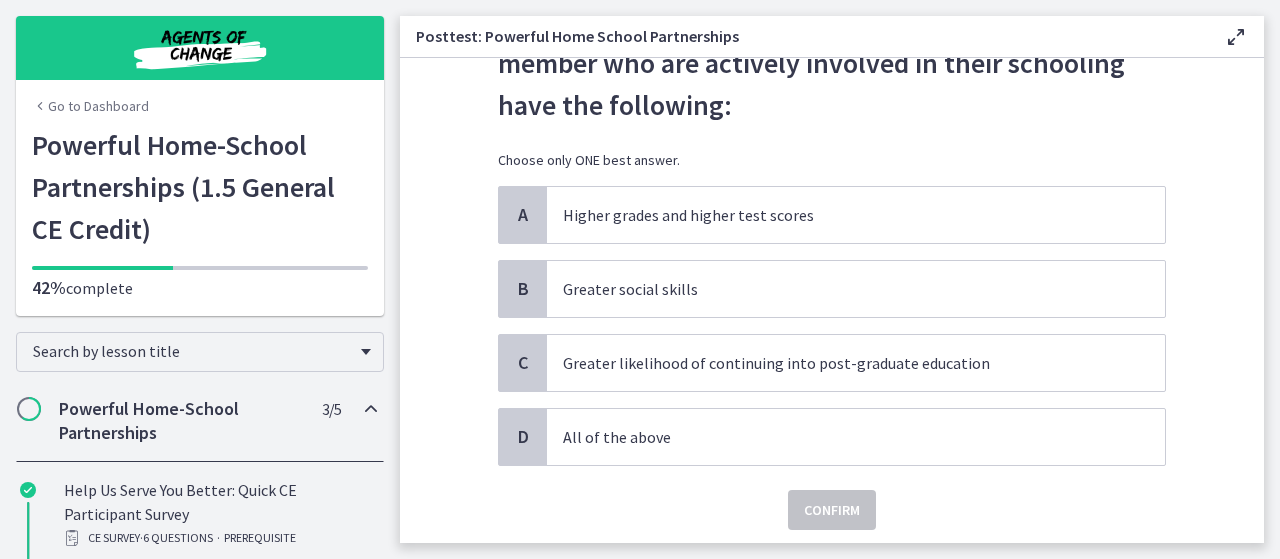 scroll, scrollTop: 124, scrollLeft: 0, axis: vertical 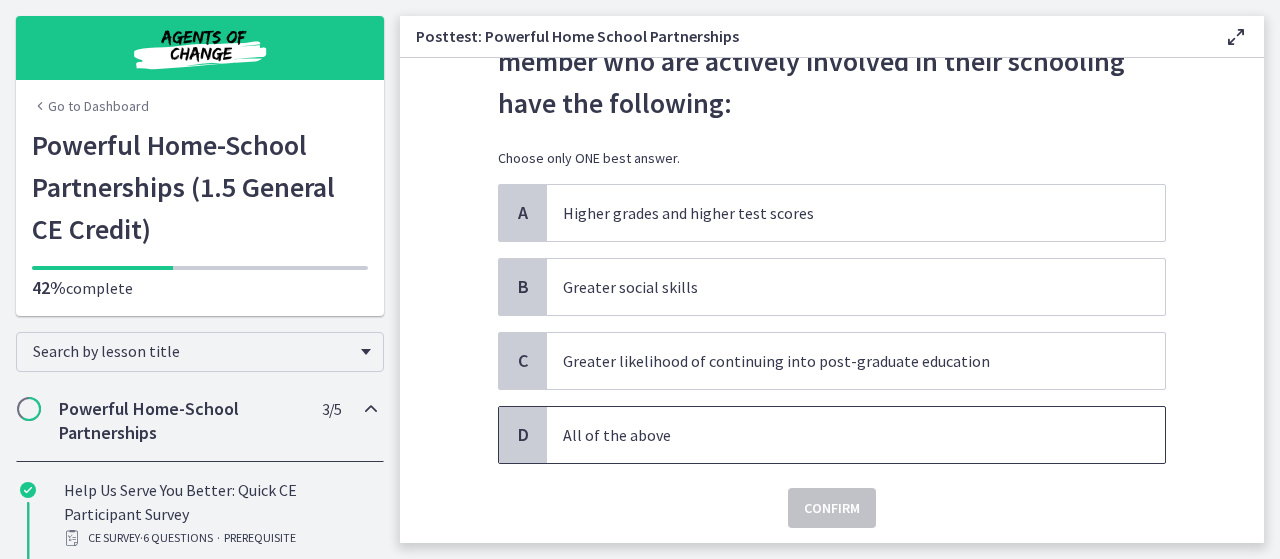 click on "All of the above" at bounding box center (836, 435) 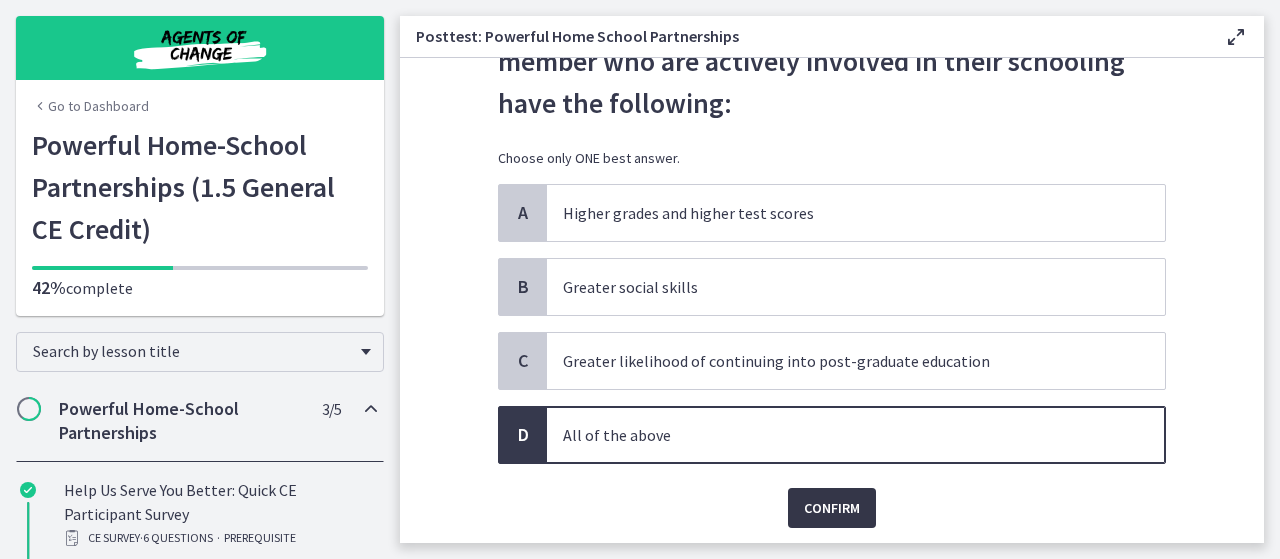 click on "Confirm" at bounding box center (832, 508) 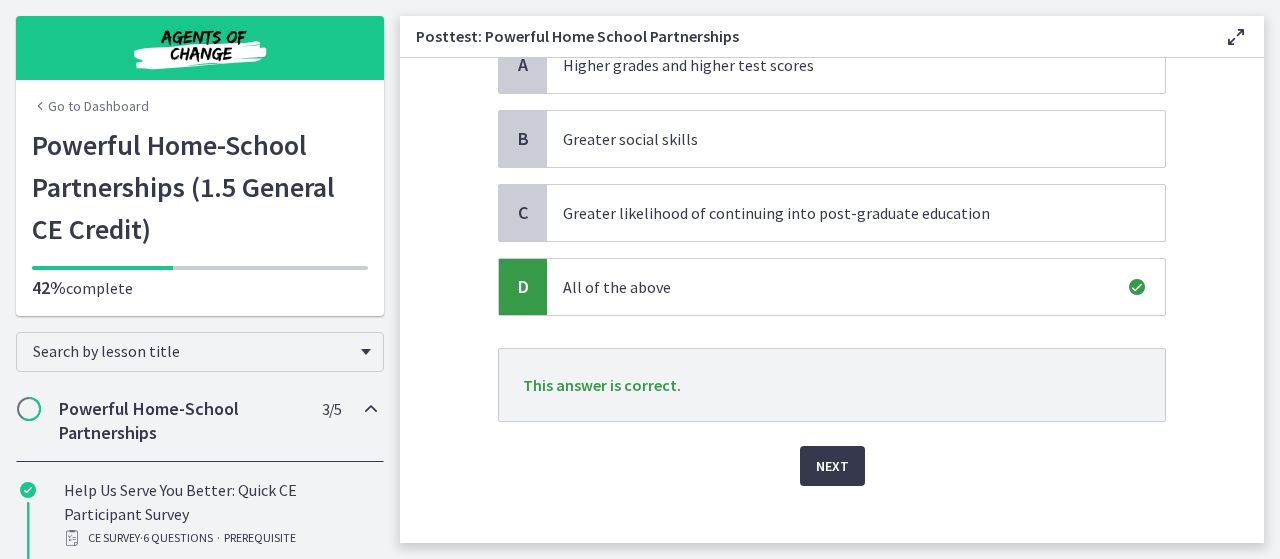 scroll, scrollTop: 291, scrollLeft: 0, axis: vertical 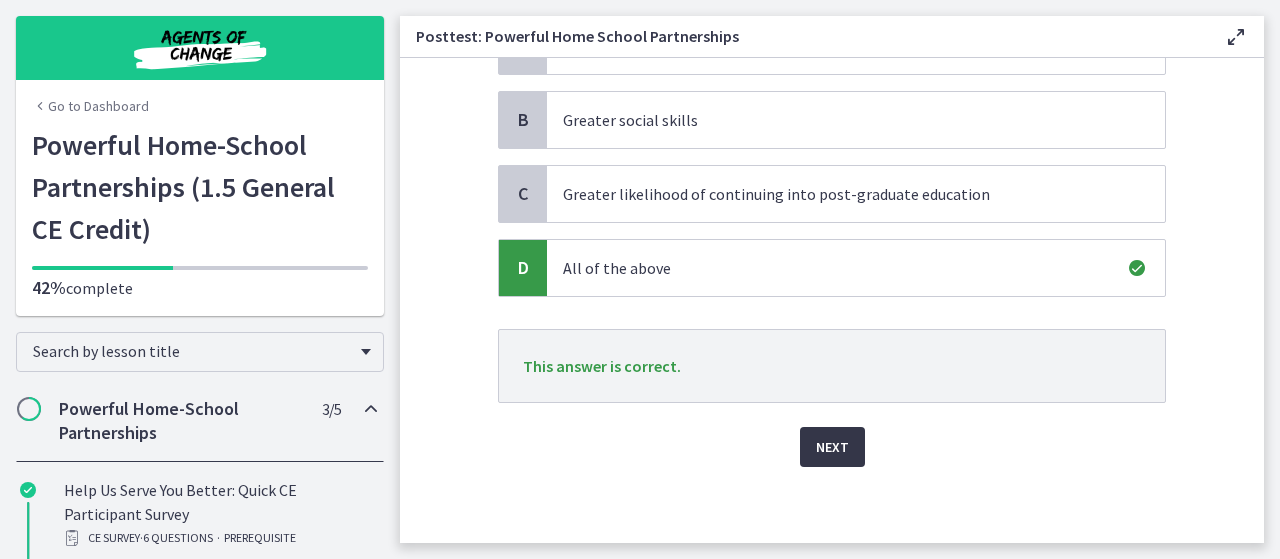 click on "Next" at bounding box center [832, 447] 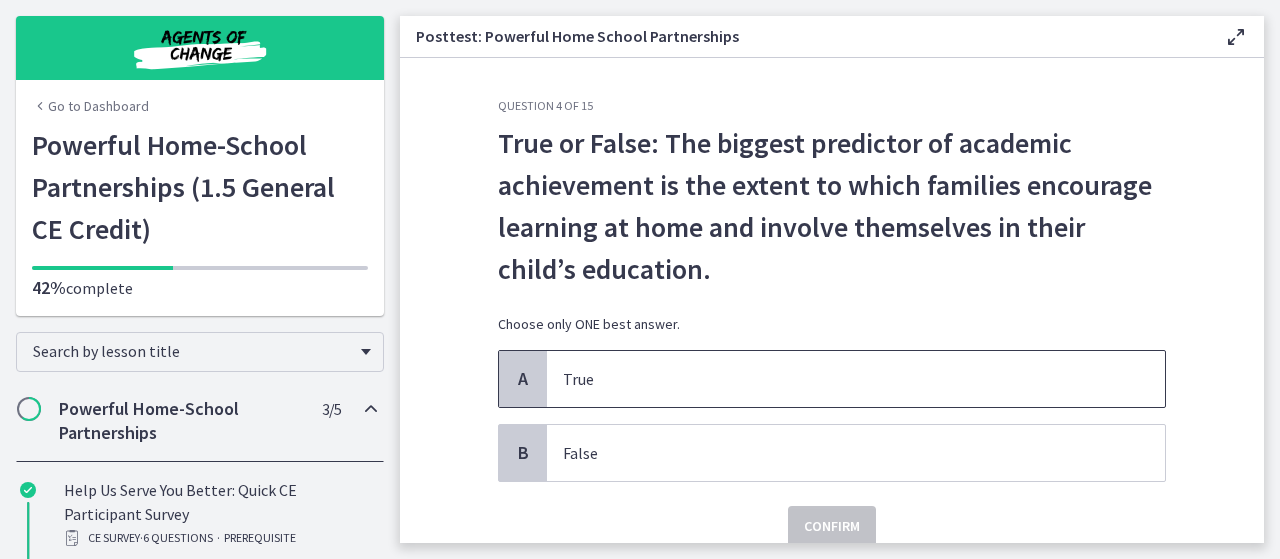 click on "True" at bounding box center (856, 379) 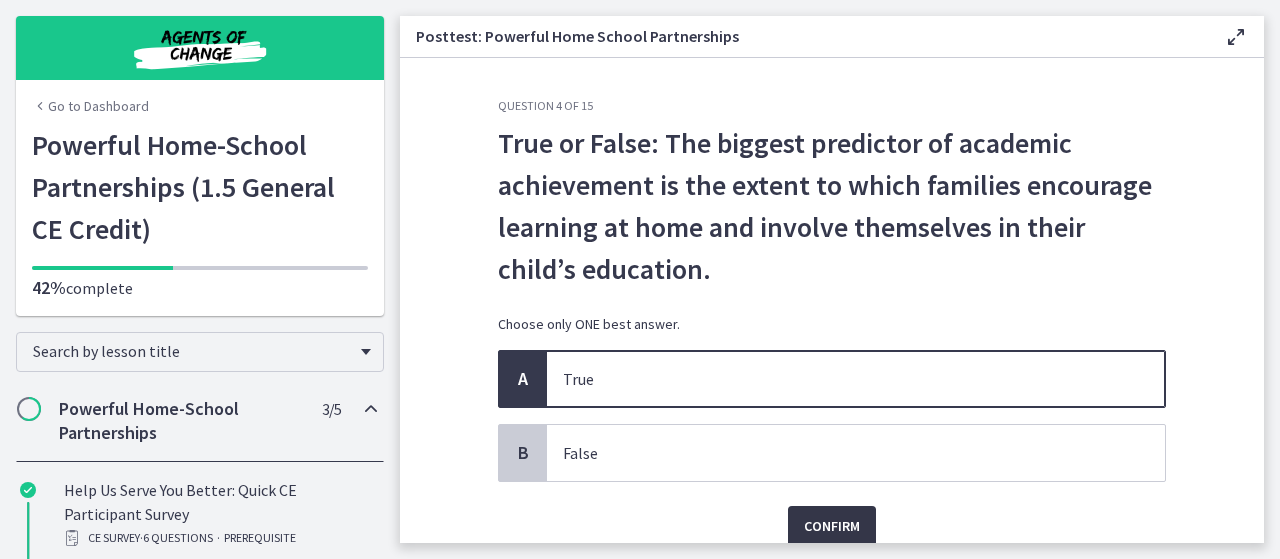 click on "Confirm" at bounding box center [832, 526] 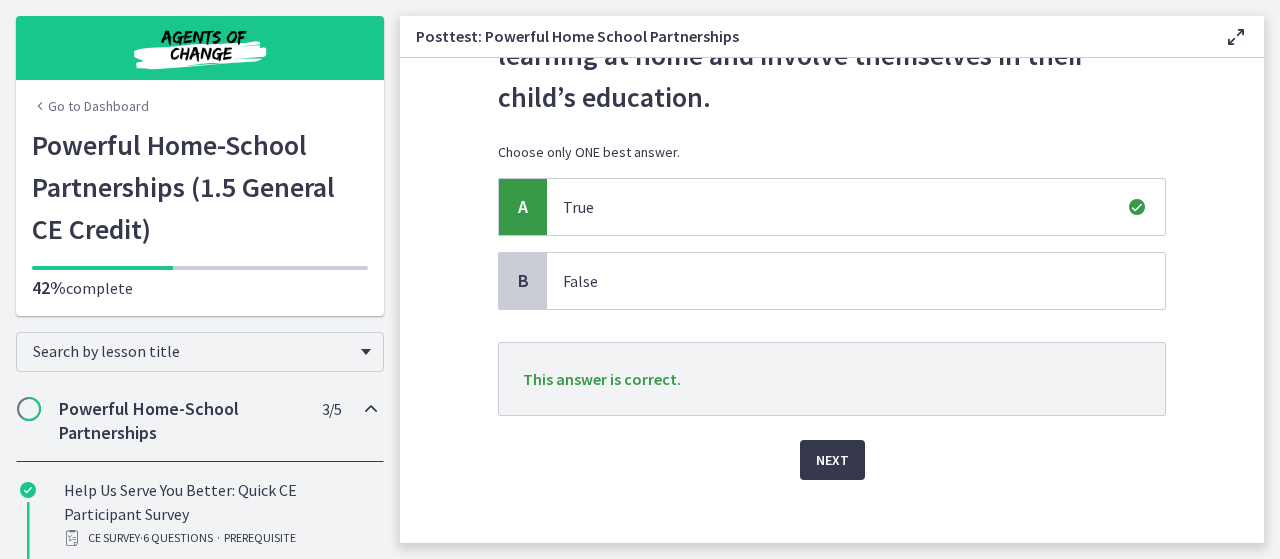 scroll, scrollTop: 186, scrollLeft: 0, axis: vertical 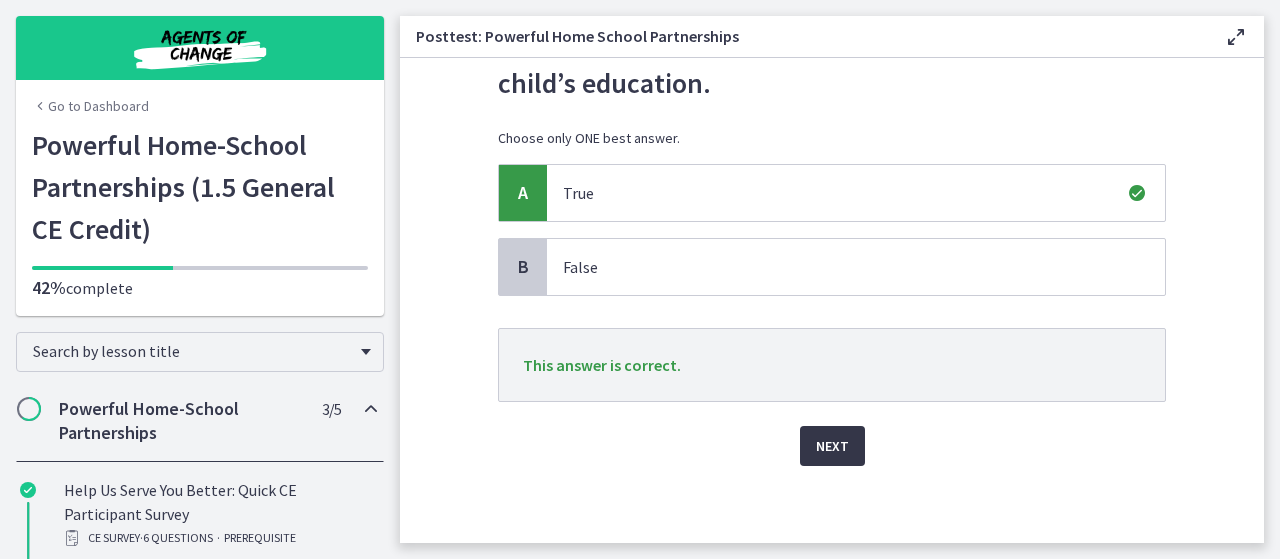 click on "Next" at bounding box center (832, 446) 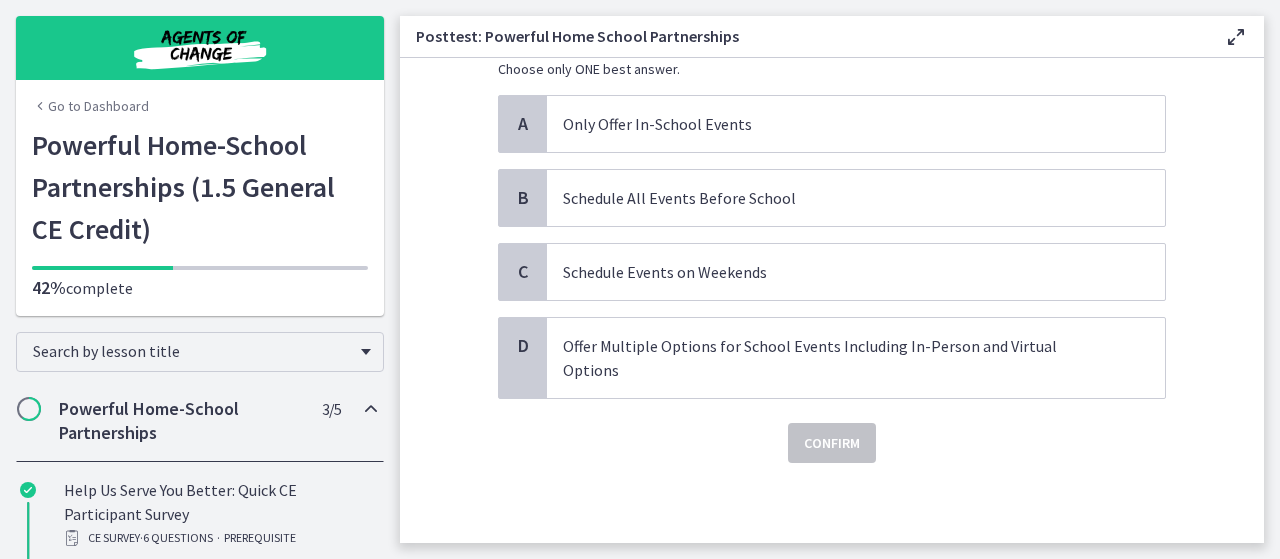 scroll, scrollTop: 0, scrollLeft: 0, axis: both 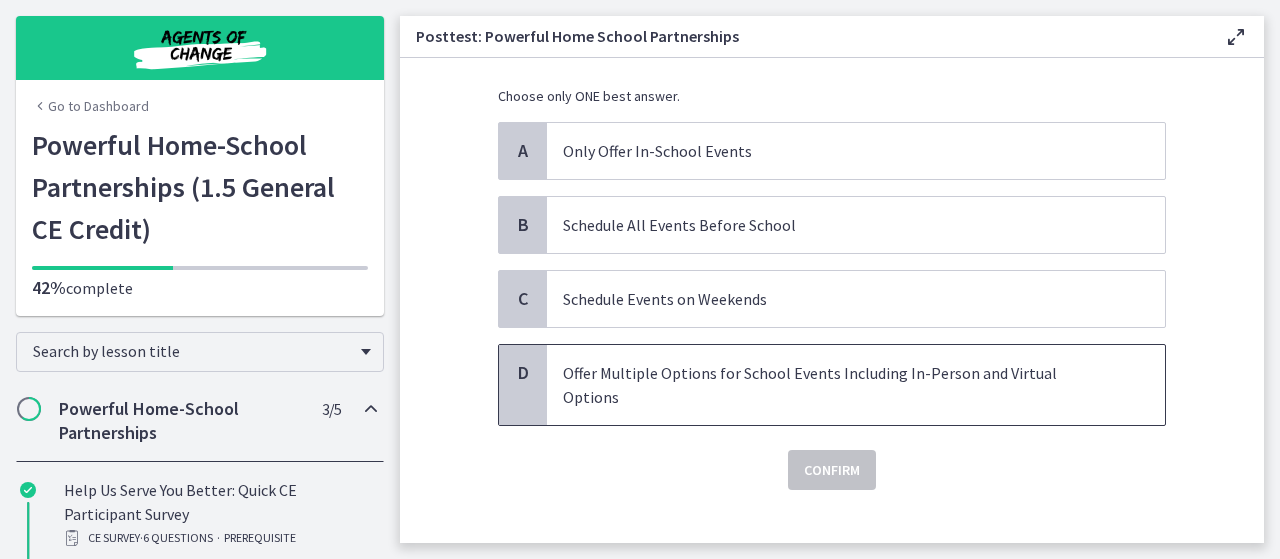 click on "Offer Multiple Options for School Events Including In-Person and Virtual Options" at bounding box center [856, 385] 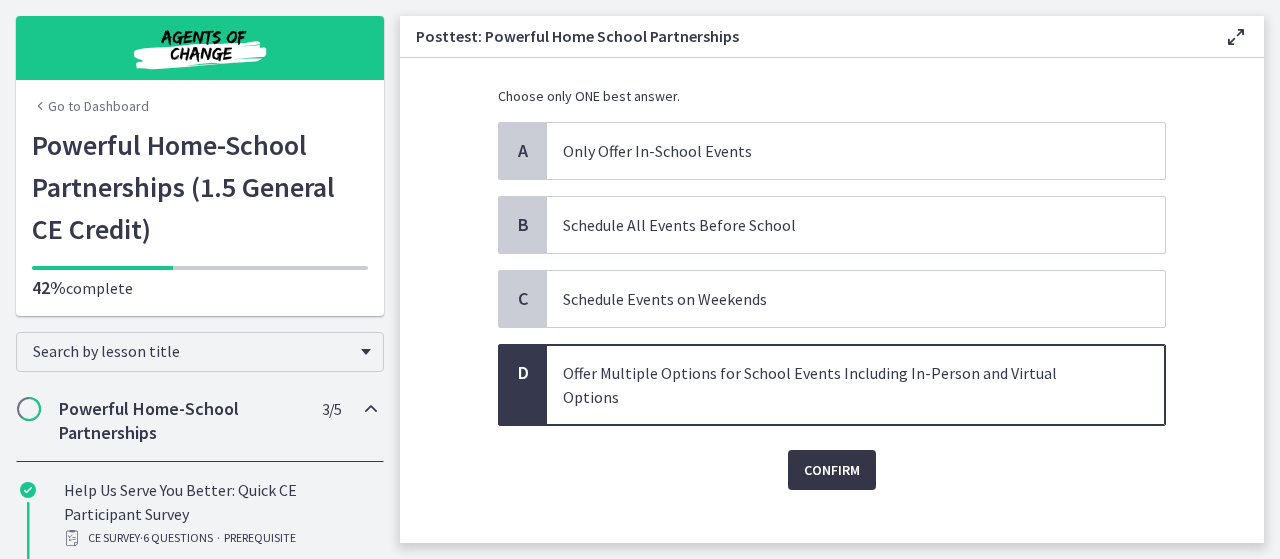 click on "Confirm" at bounding box center [832, 470] 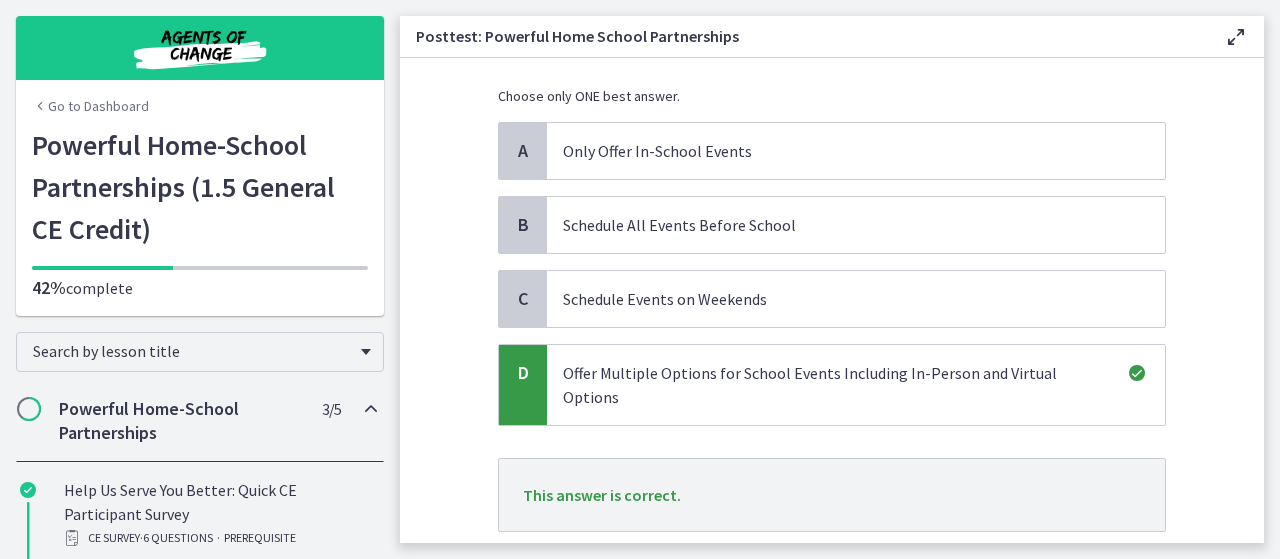 click on "Next" at bounding box center (832, 576) 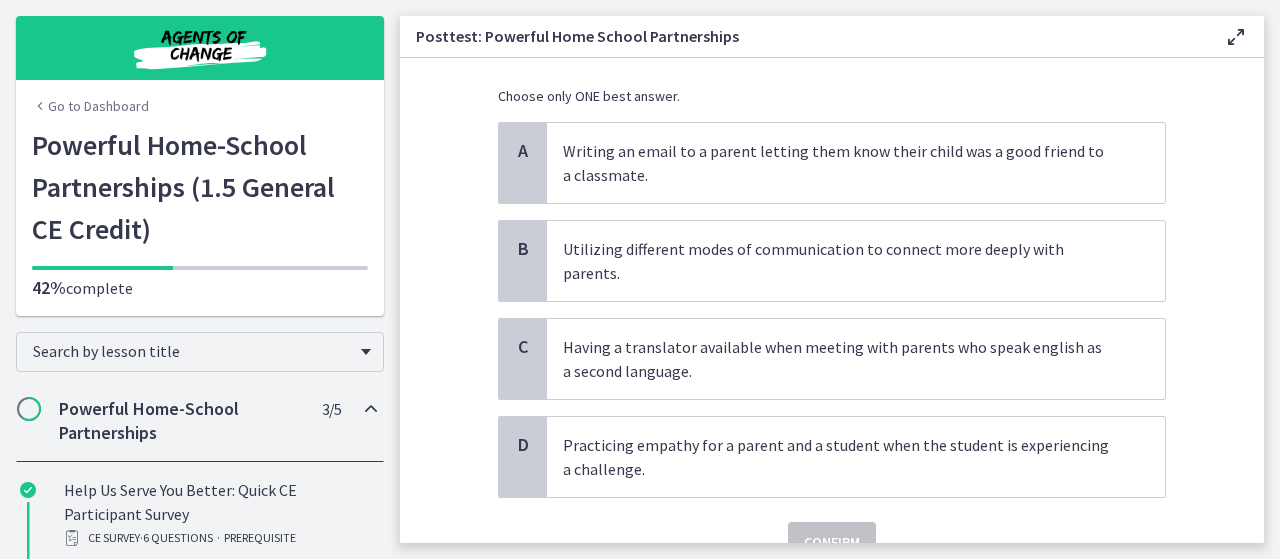 scroll, scrollTop: 0, scrollLeft: 0, axis: both 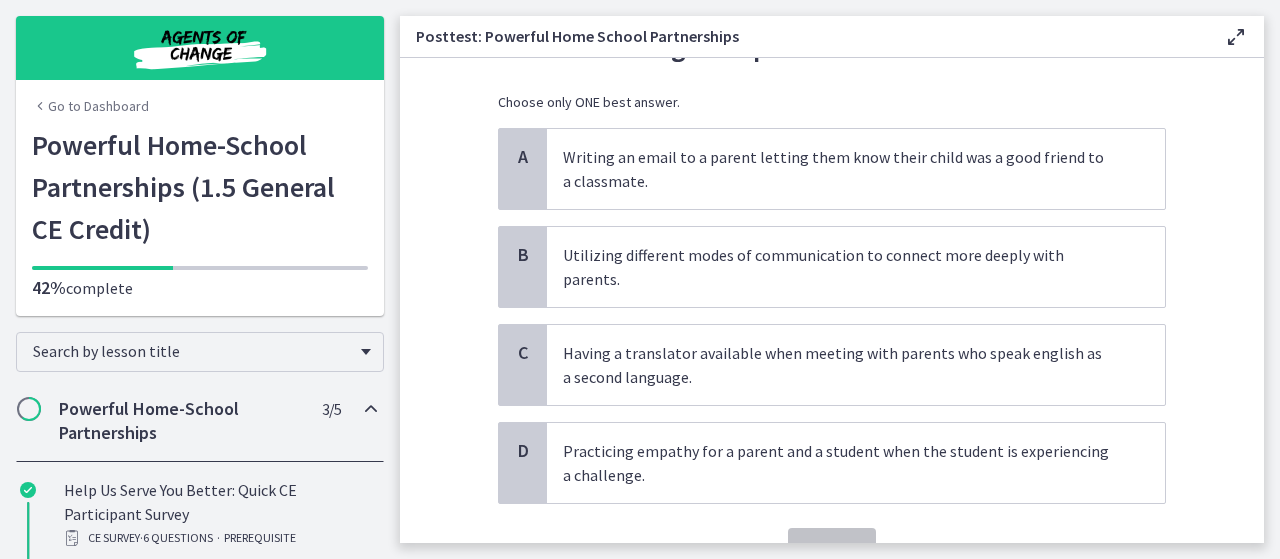 click on "A
Writing an email to a parent letting them know their child was a good friend to a classmate.
B
Utilizing different modes of communication to connect more deeply with parents.
C
Having a translator available when meeting with parents who speak english as a second language.
D
Practicing empathy for a parent and a student when the student is experiencing a challenge." at bounding box center (832, 316) 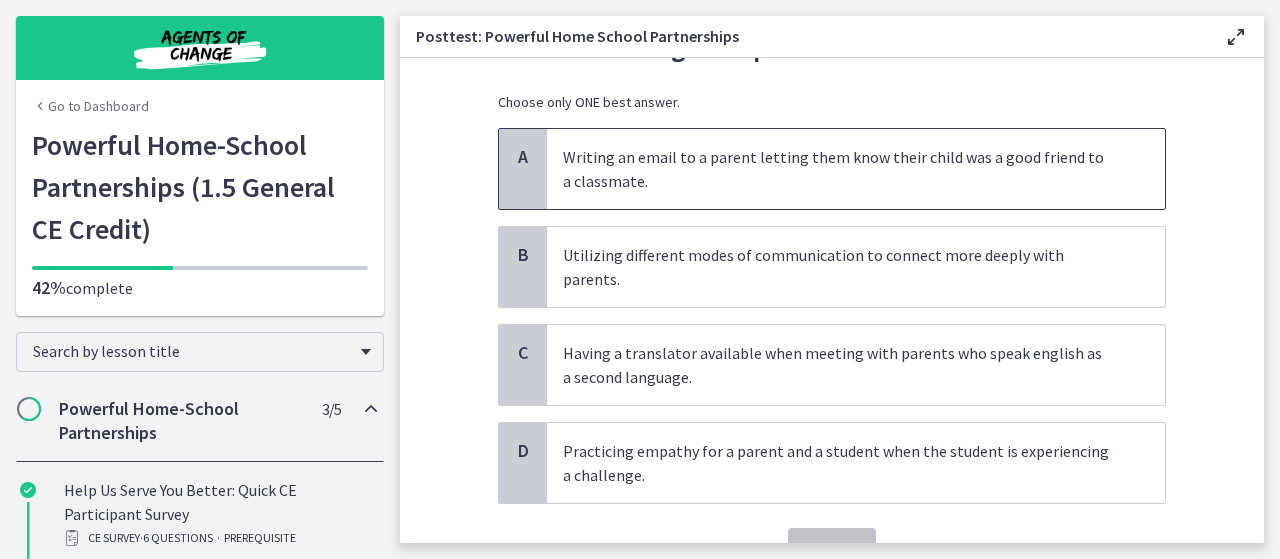 click on "Writing an email to a parent letting them know their child was a good friend to a classmate." at bounding box center [836, 169] 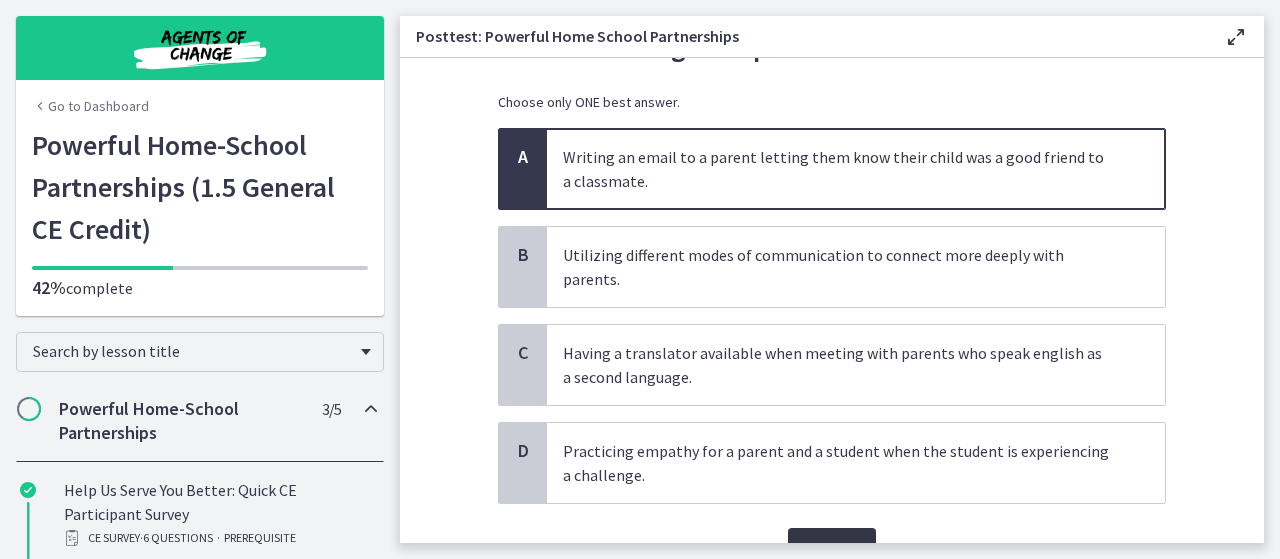 click on "Confirm" at bounding box center (832, 548) 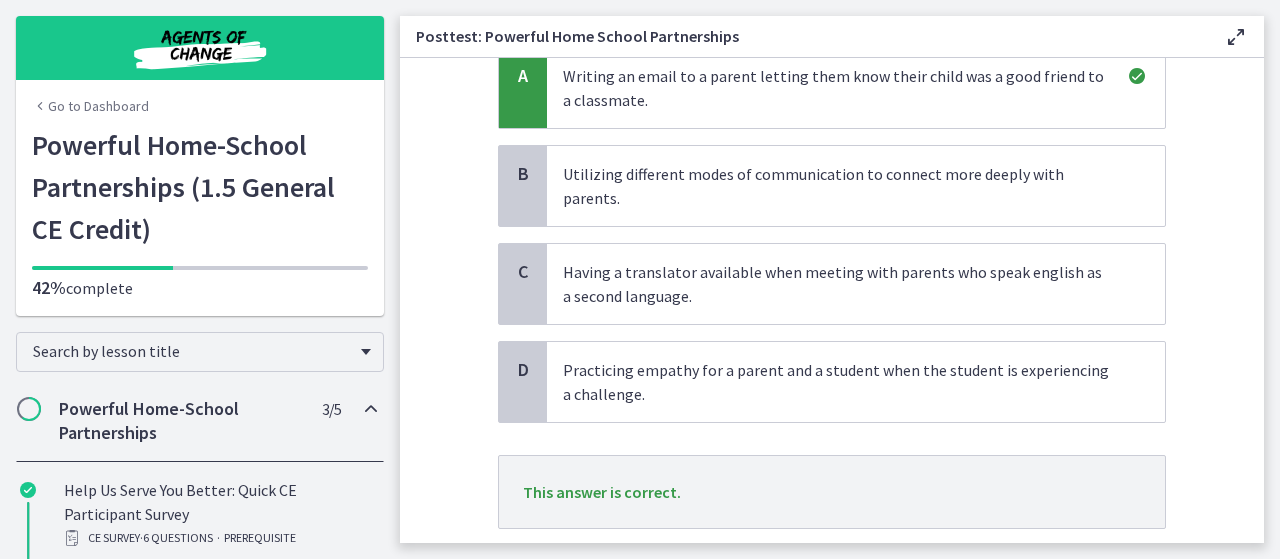 scroll, scrollTop: 321, scrollLeft: 0, axis: vertical 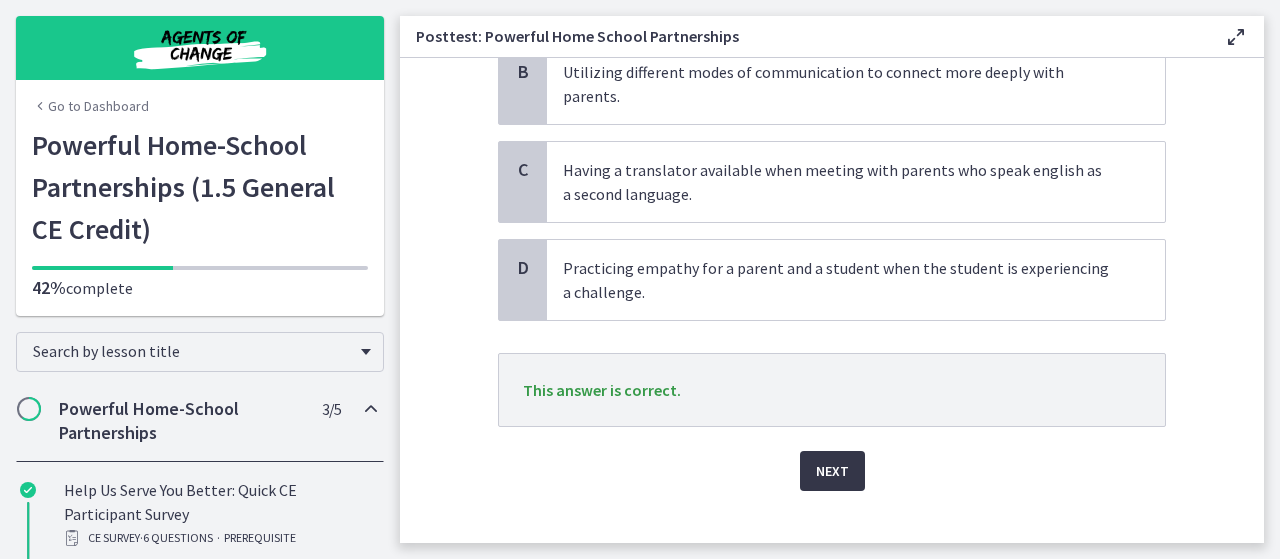 click on "Next" at bounding box center [832, 471] 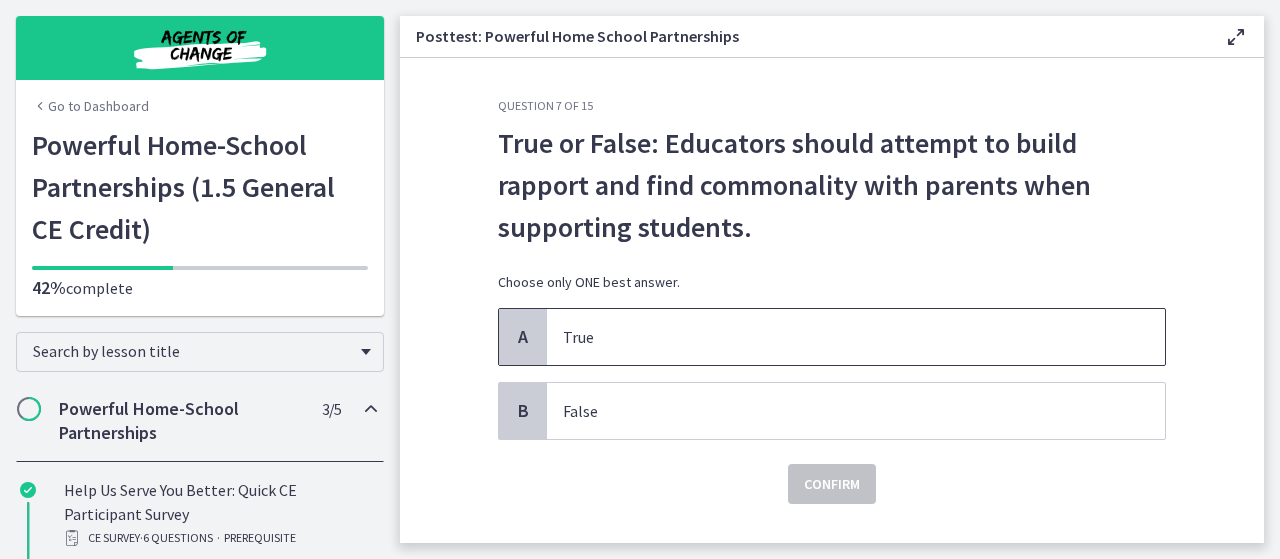 click on "True" at bounding box center [856, 337] 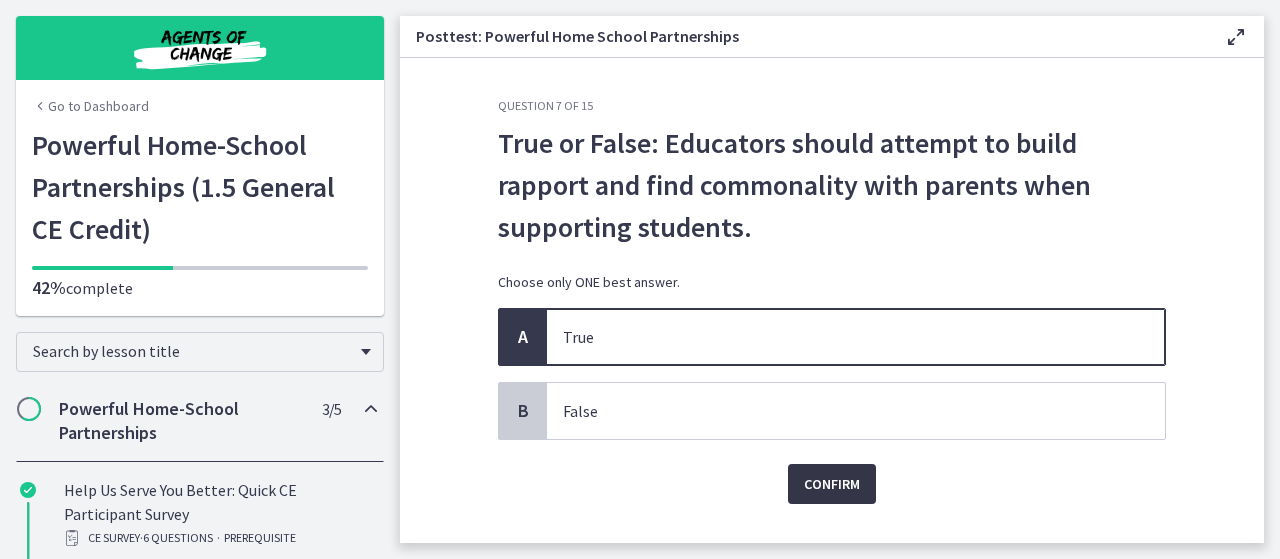 click on "Confirm" at bounding box center (832, 484) 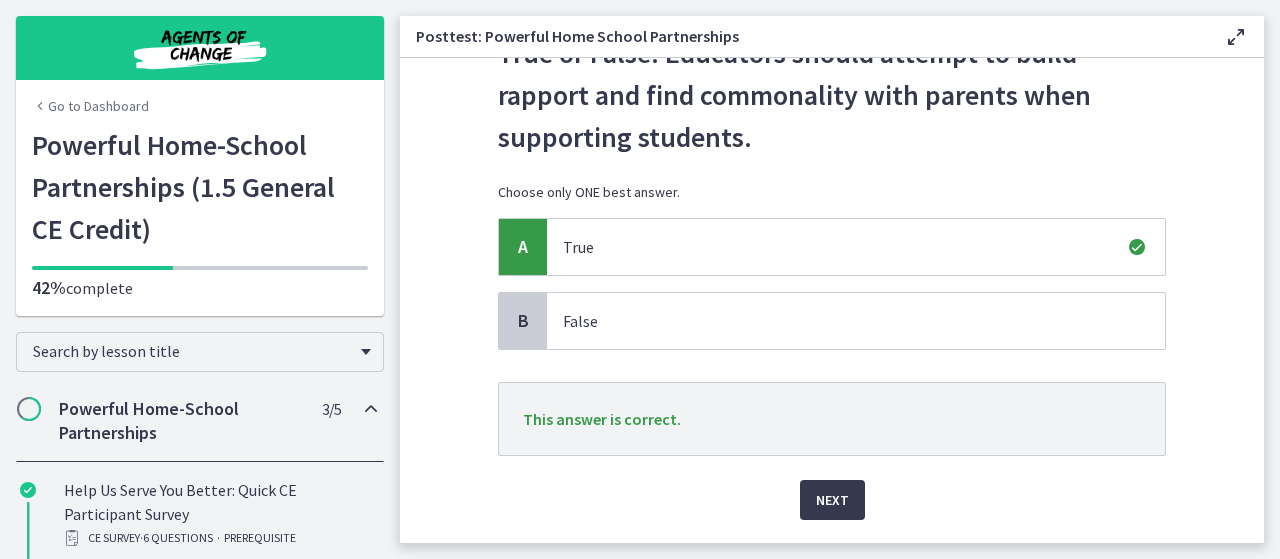 scroll, scrollTop: 144, scrollLeft: 0, axis: vertical 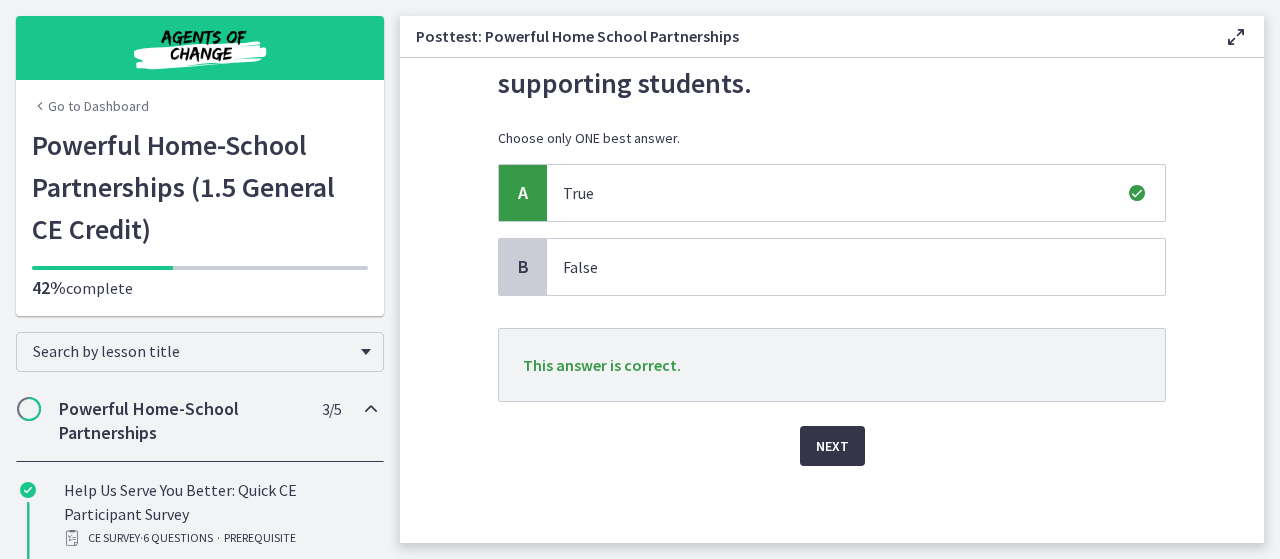 click on "Next" at bounding box center (832, 446) 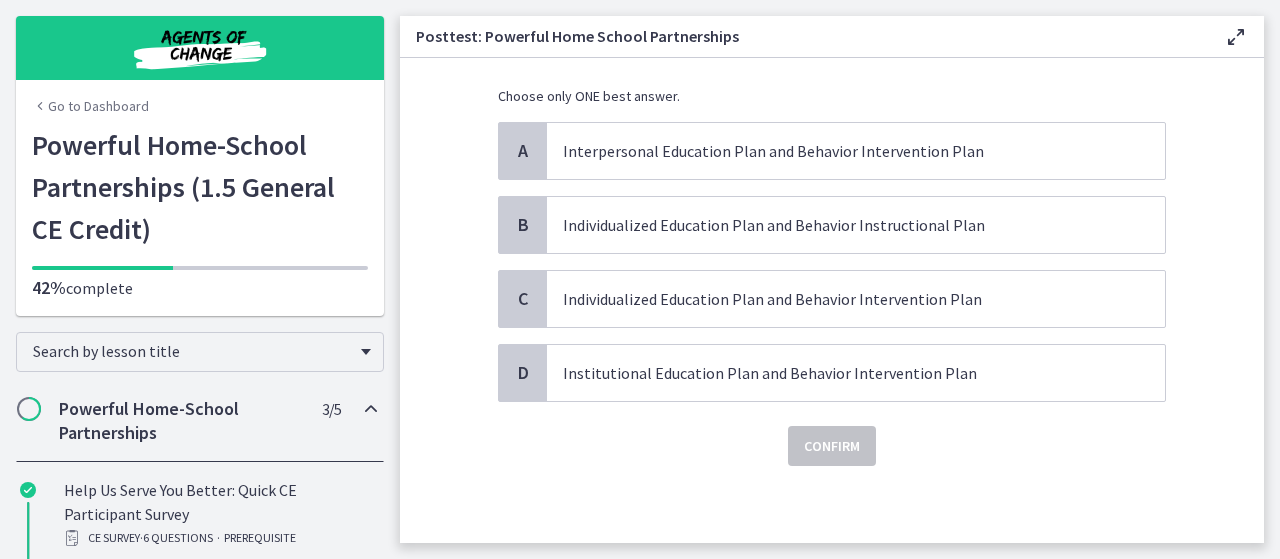 scroll, scrollTop: 0, scrollLeft: 0, axis: both 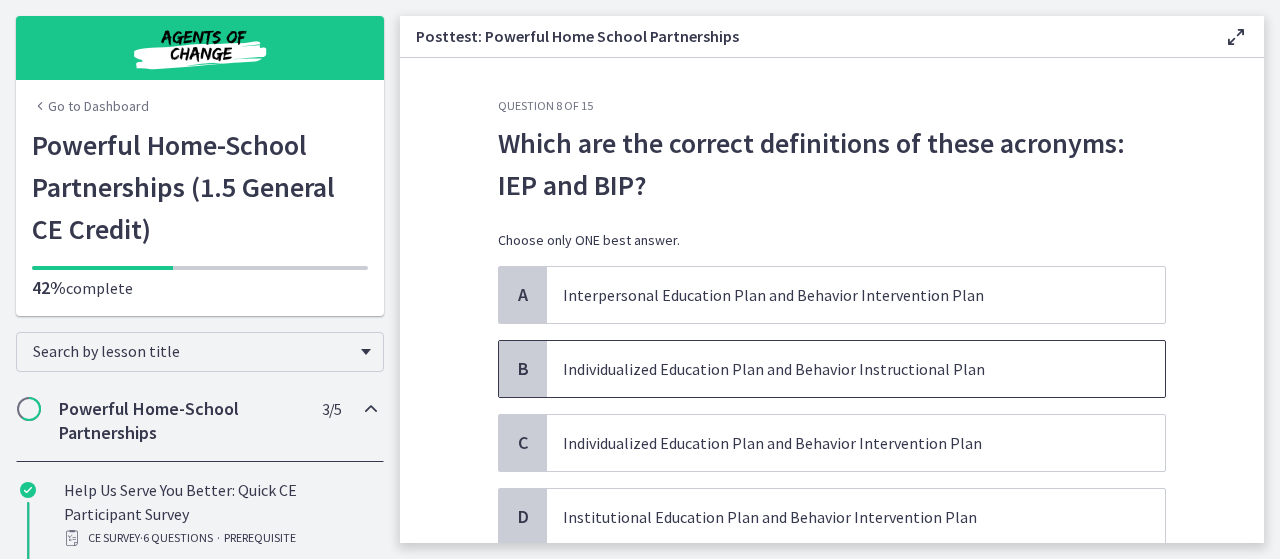 click on "Individualized Education Plan and Behavior Instructional Plan" at bounding box center (836, 369) 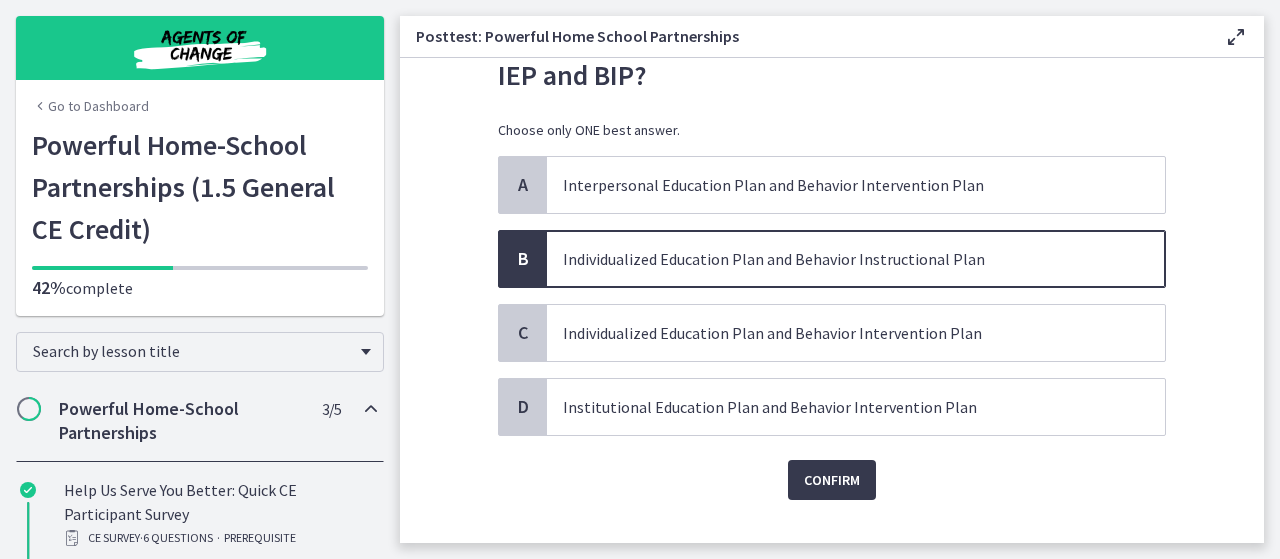 scroll, scrollTop: 144, scrollLeft: 0, axis: vertical 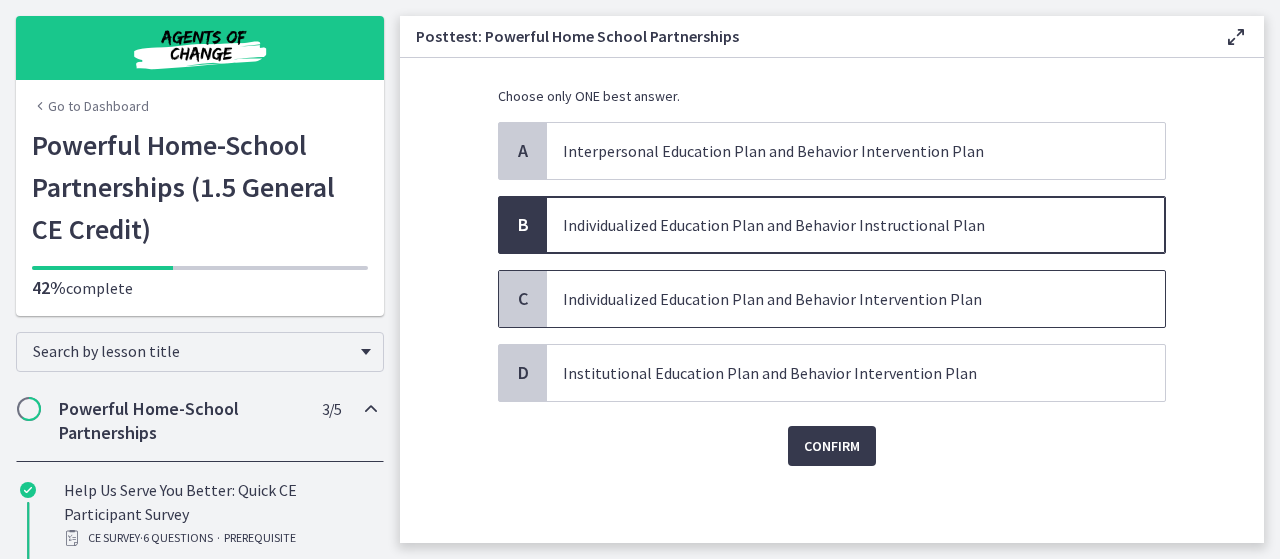 click on "Individualized Education Plan and Behavior Intervention Plan" at bounding box center (856, 299) 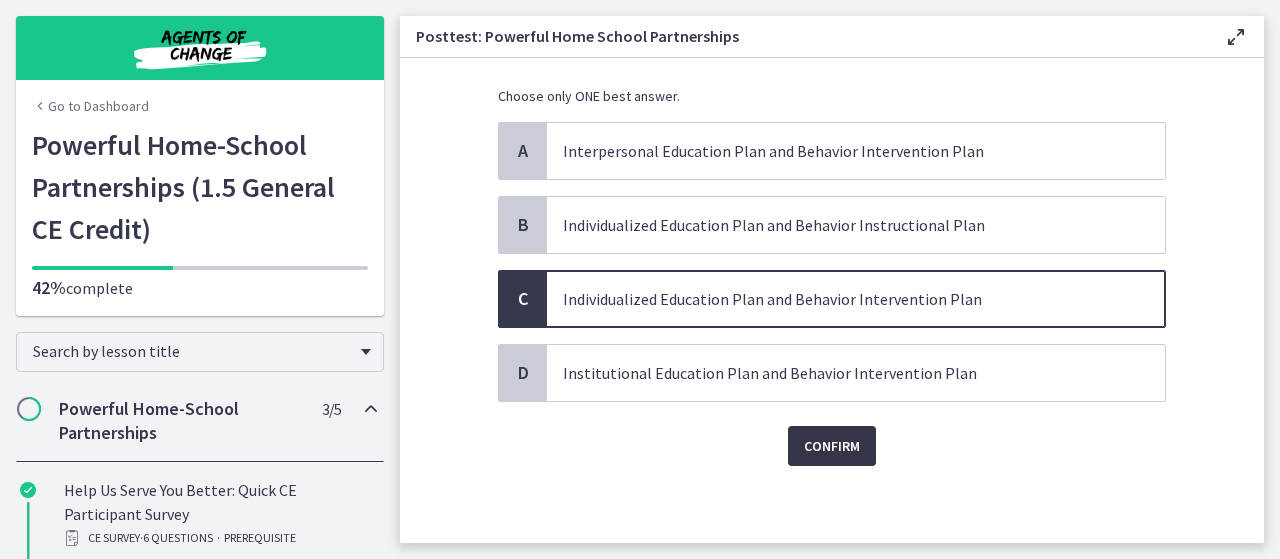 click on "Confirm" at bounding box center [832, 446] 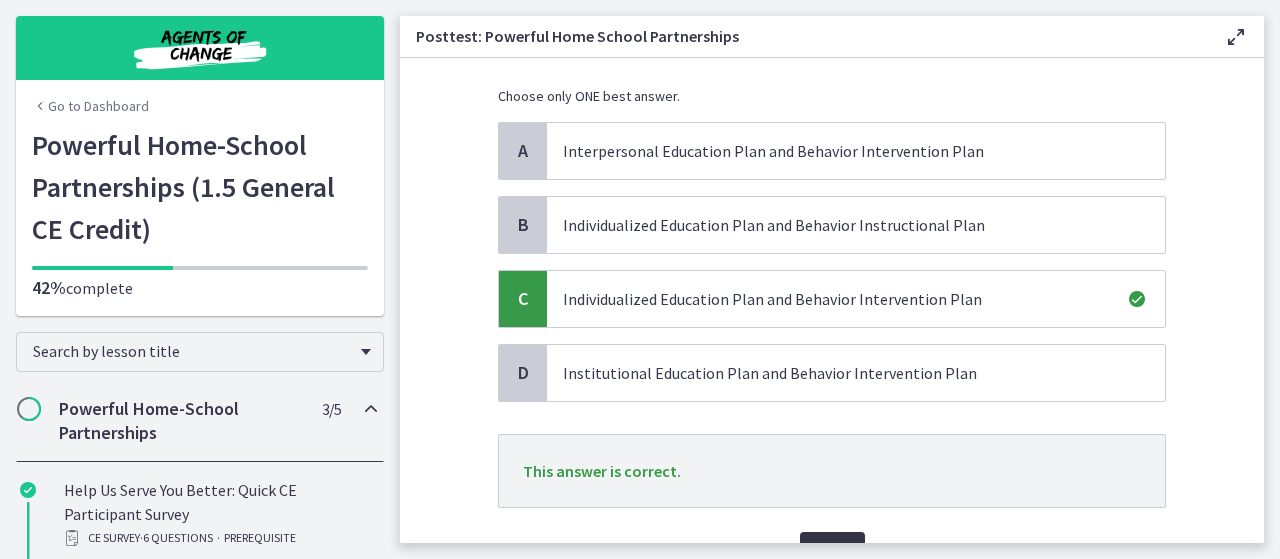 click on "Next" at bounding box center (832, 552) 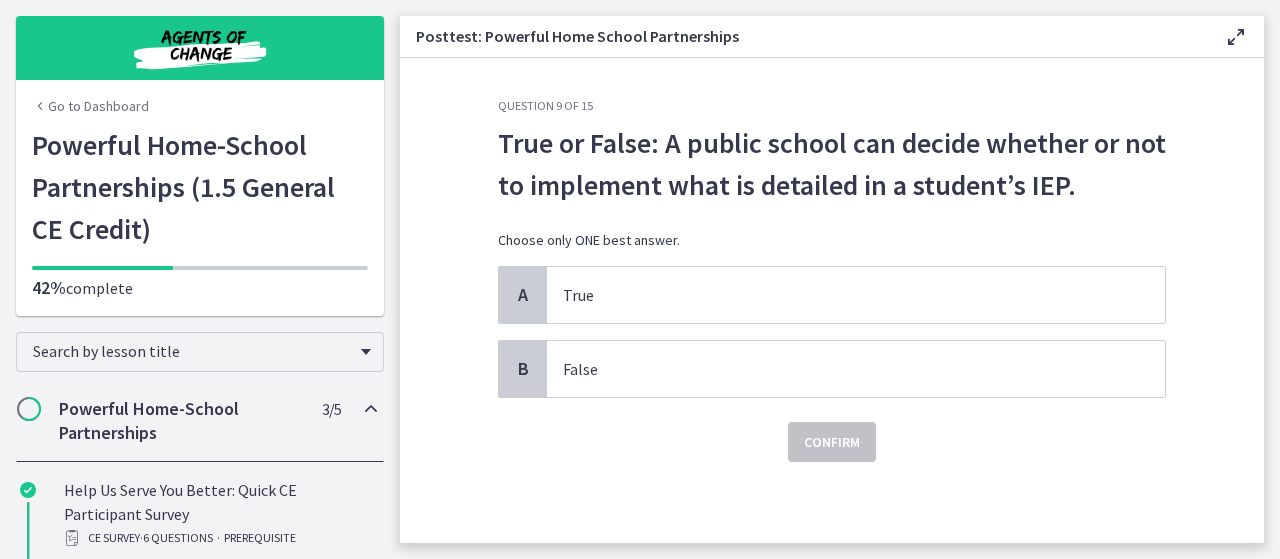 scroll, scrollTop: 0, scrollLeft: 0, axis: both 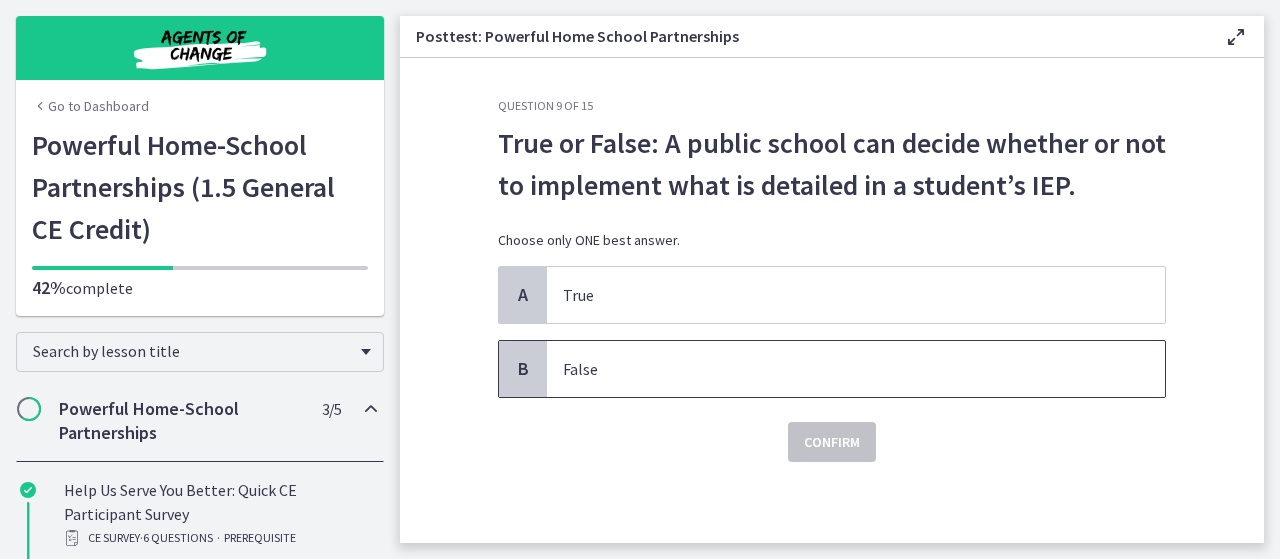 click on "False" at bounding box center (856, 369) 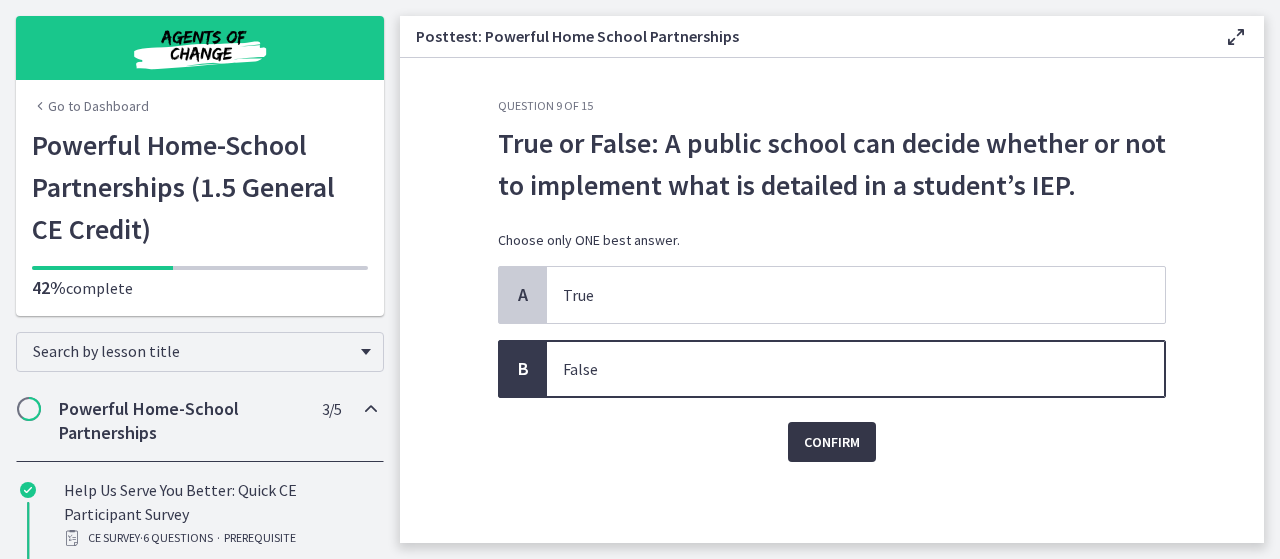 click on "Confirm" at bounding box center [832, 442] 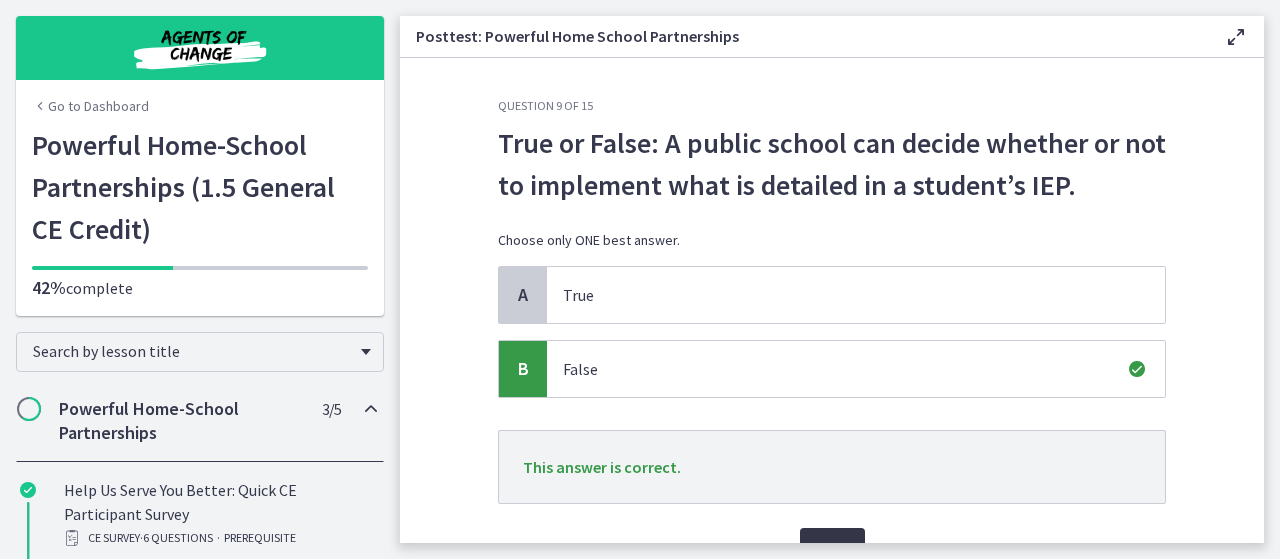 click on "Next" at bounding box center (832, 548) 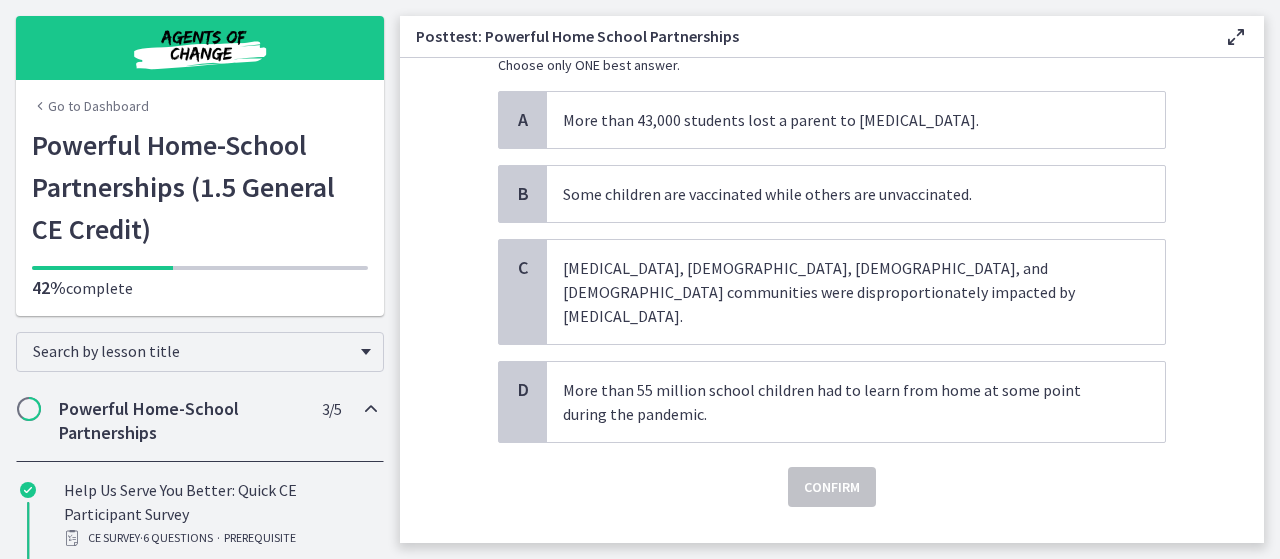 scroll, scrollTop: 182, scrollLeft: 0, axis: vertical 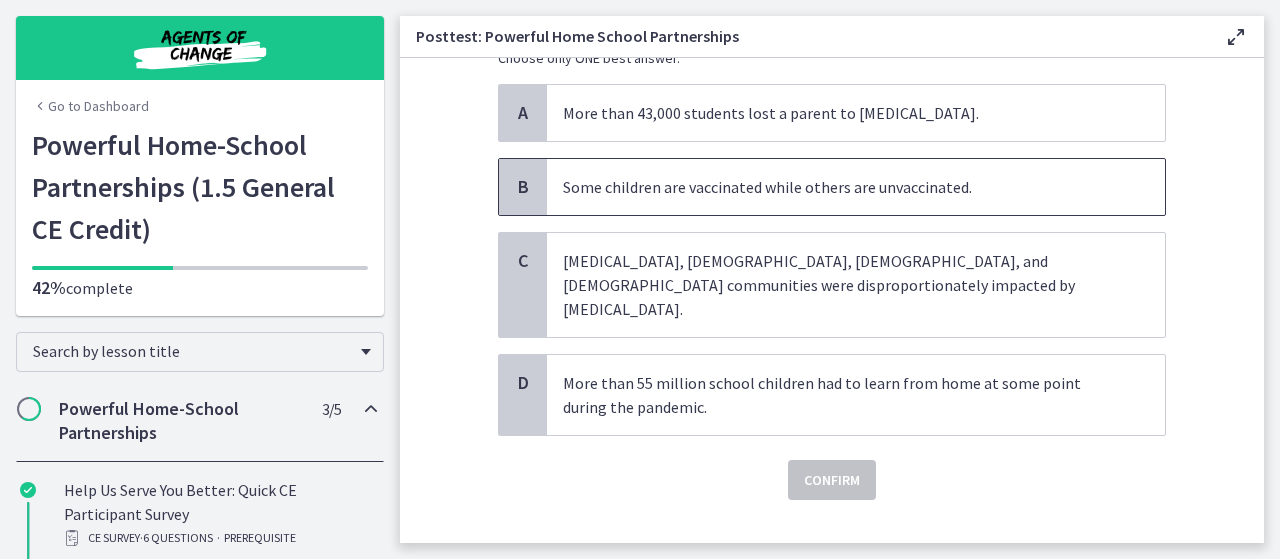 click on "Some children are vaccinated while others are unvaccinated." at bounding box center [836, 187] 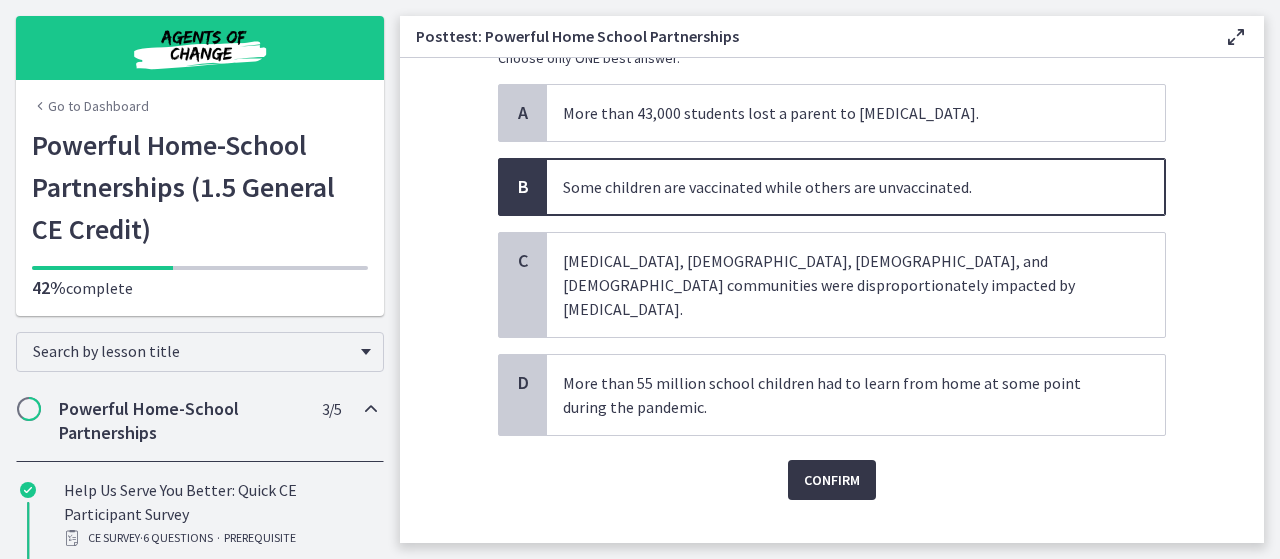 click on "Confirm" at bounding box center (832, 480) 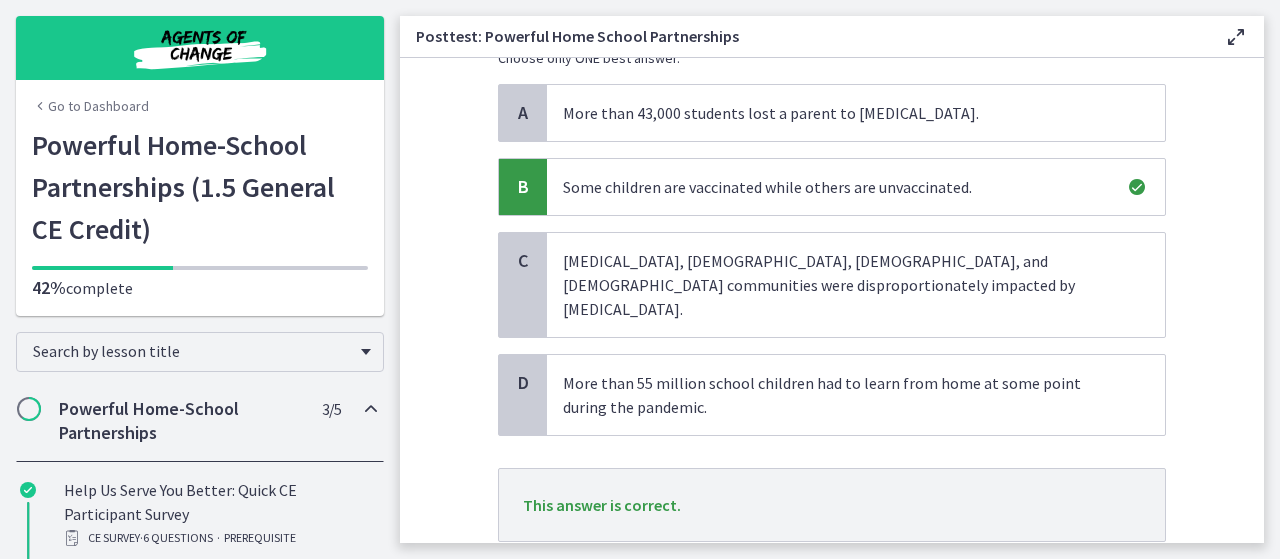 click on "Next" at bounding box center (832, 586) 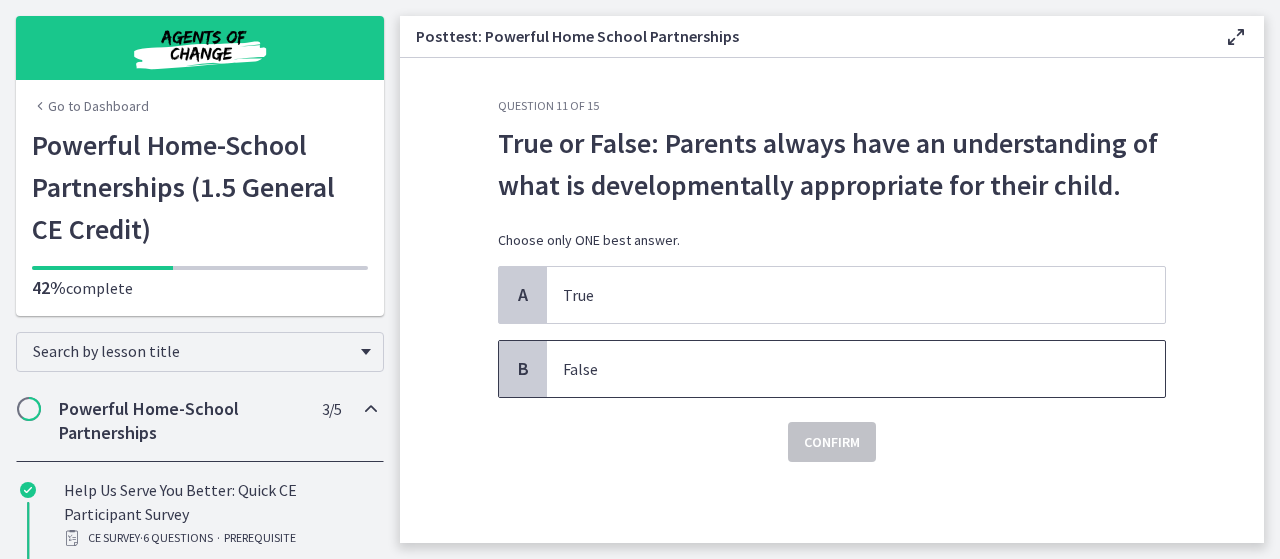 click on "False" at bounding box center (856, 369) 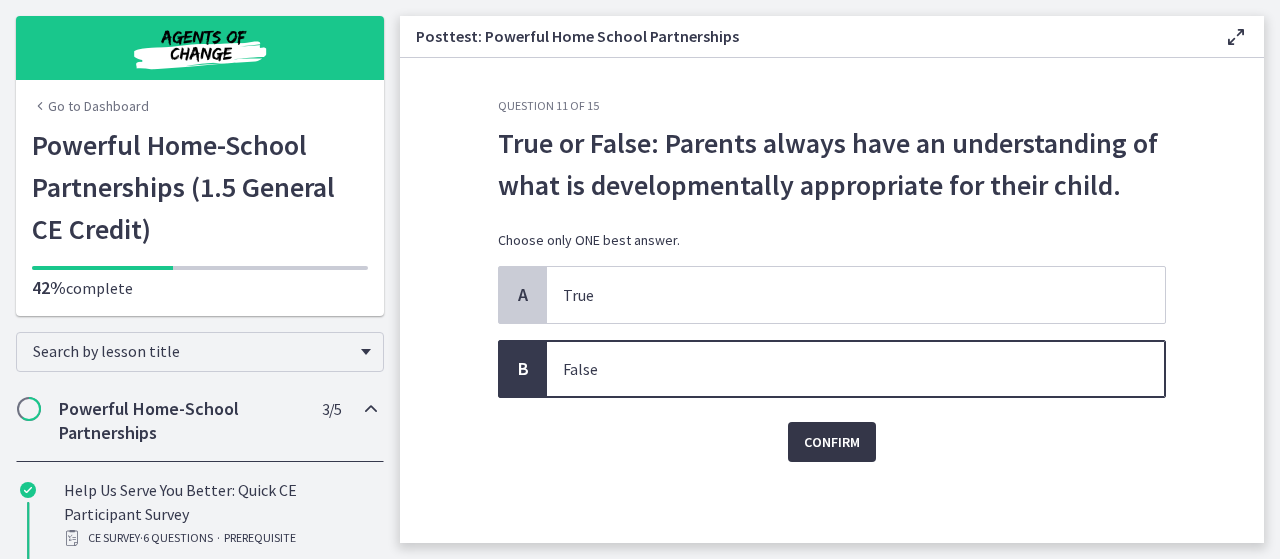 click on "Confirm" at bounding box center [832, 442] 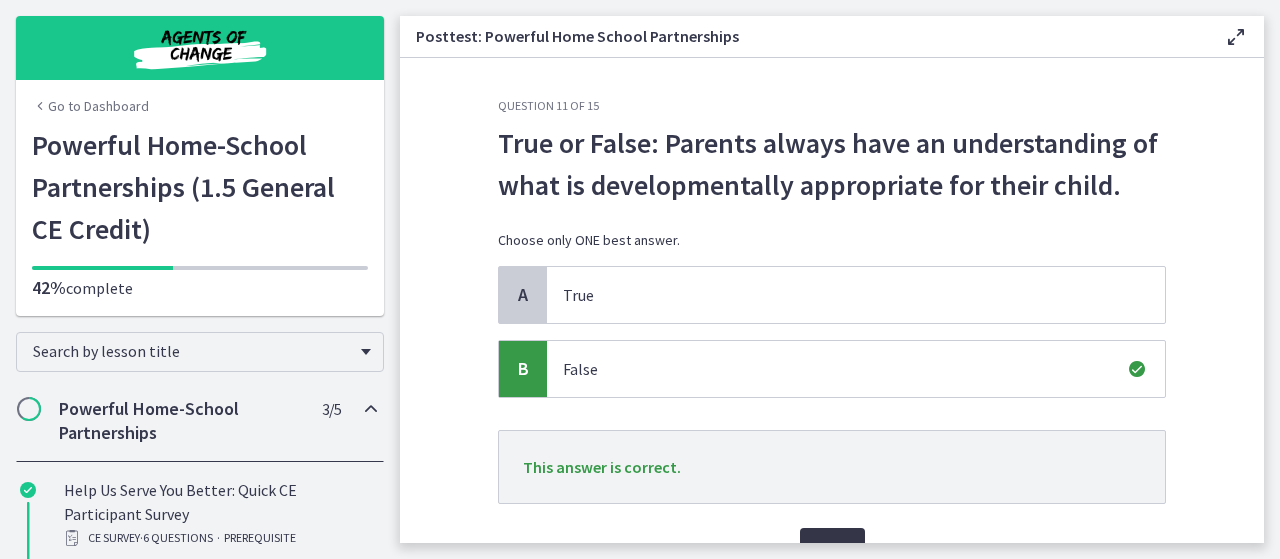click on "Next" at bounding box center (832, 548) 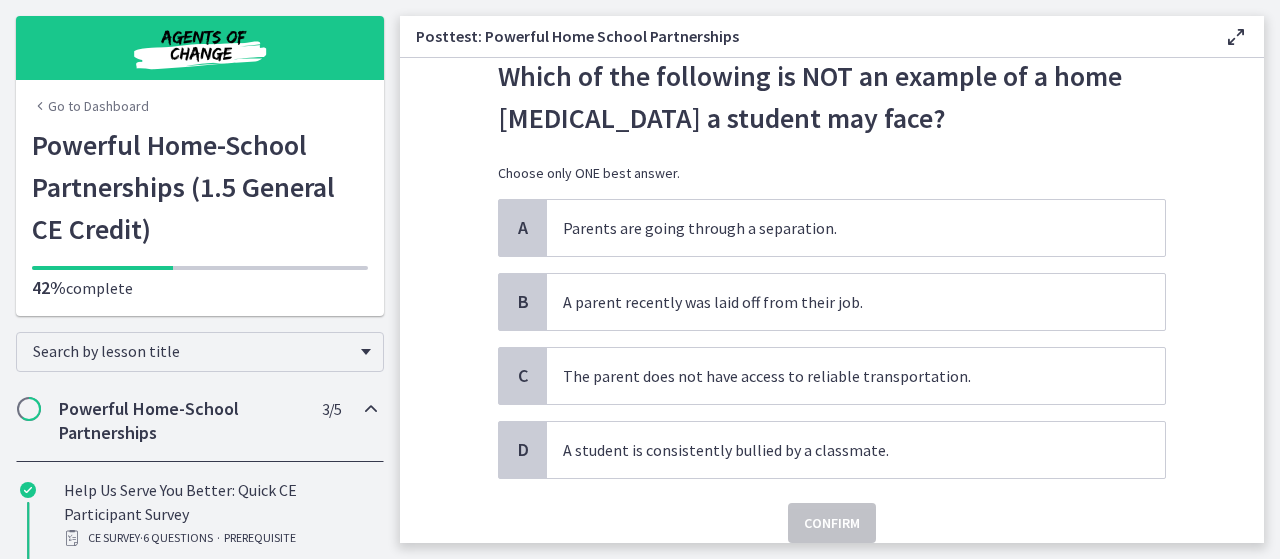 scroll, scrollTop: 88, scrollLeft: 0, axis: vertical 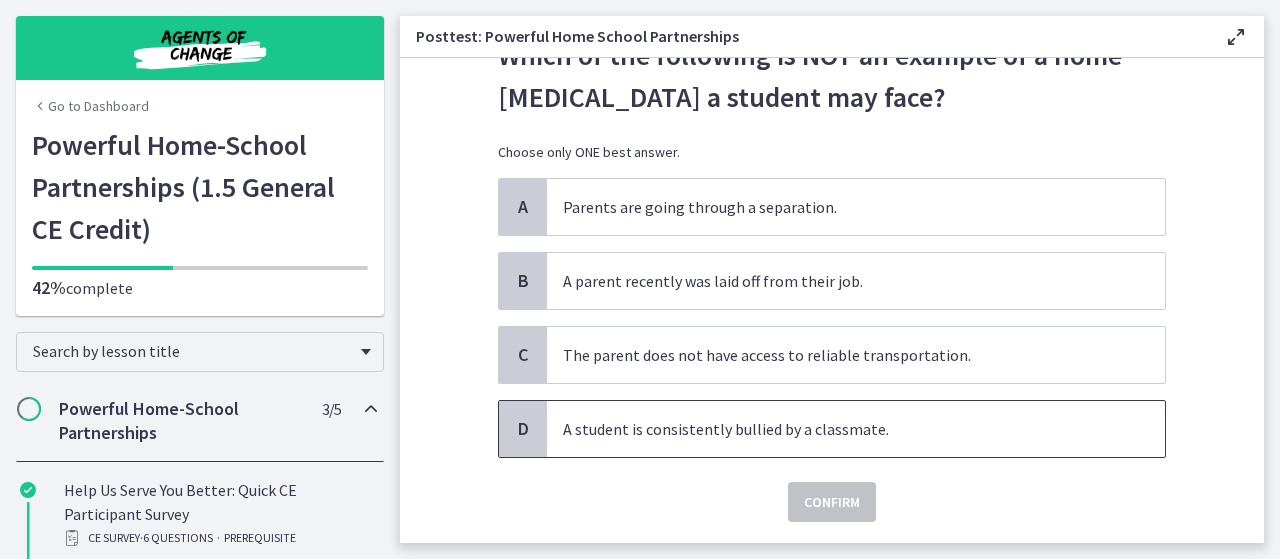 click on "A student is consistently bullied by a classmate." at bounding box center [836, 429] 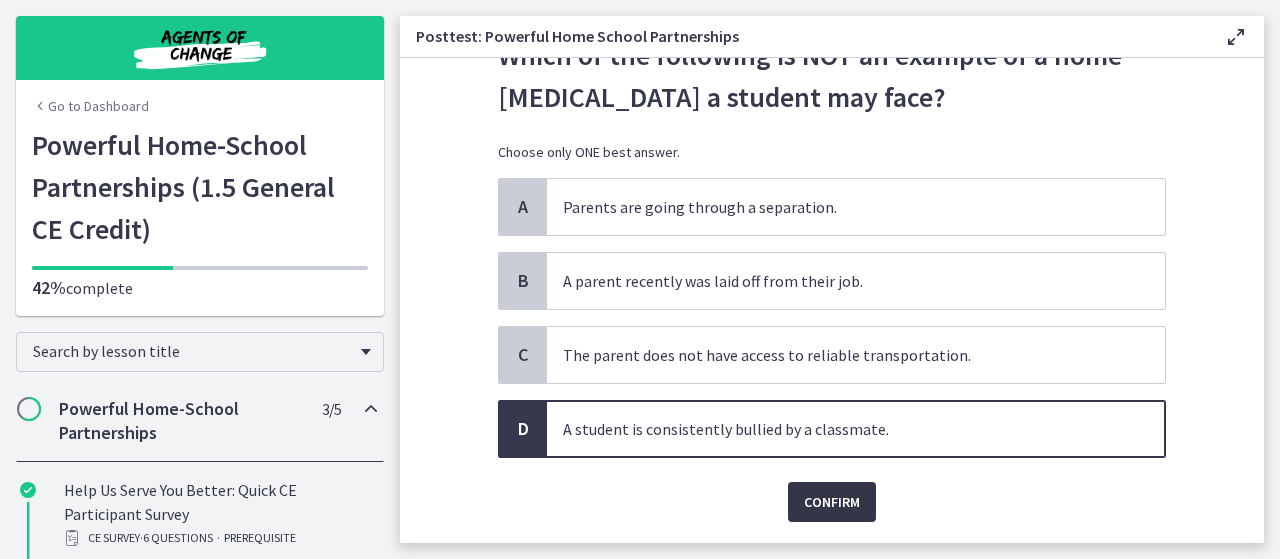 click on "Confirm" at bounding box center [832, 502] 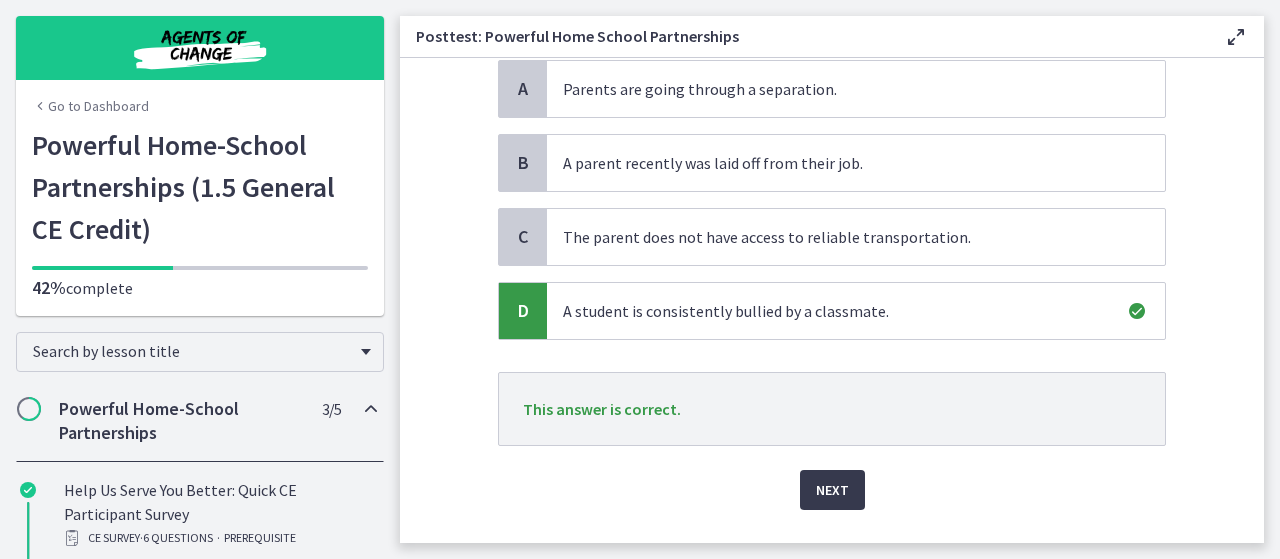 scroll, scrollTop: 218, scrollLeft: 0, axis: vertical 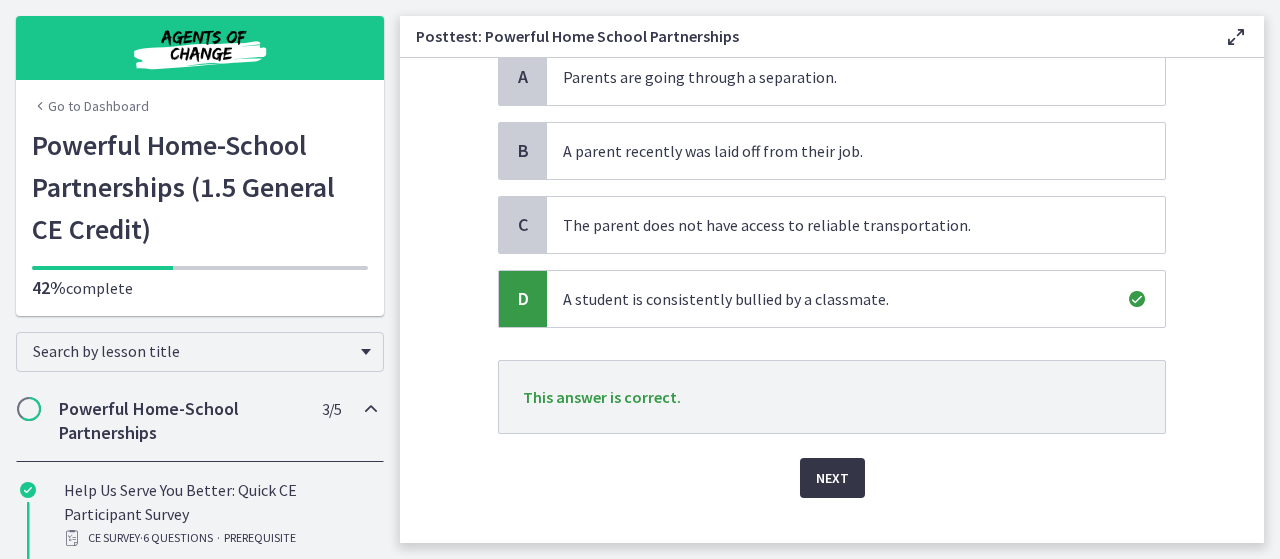 click on "Next" at bounding box center (832, 478) 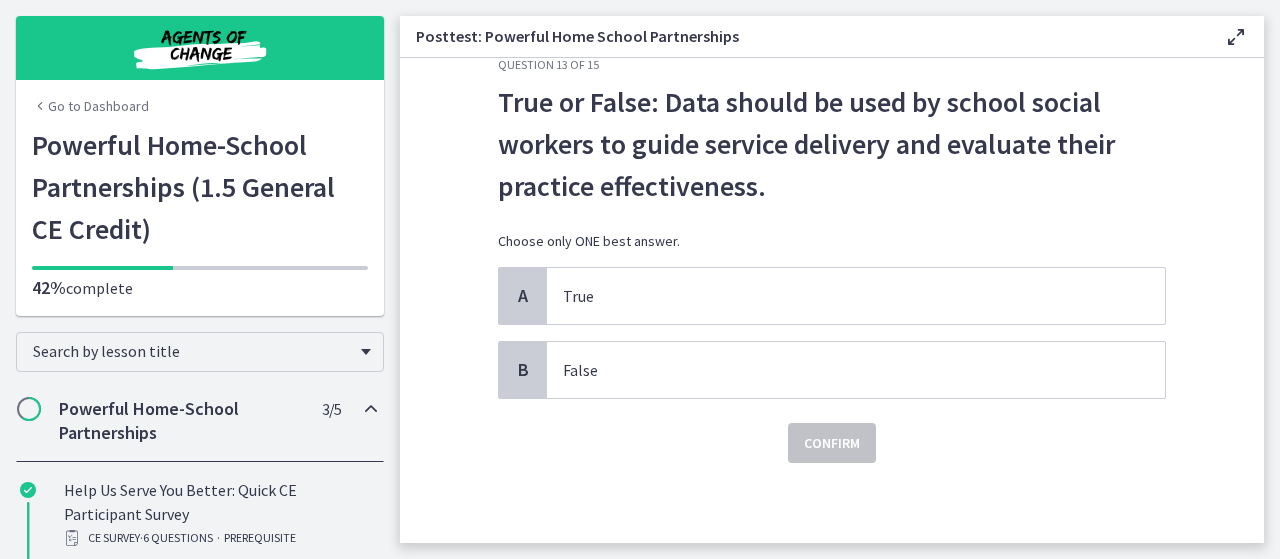 scroll, scrollTop: 0, scrollLeft: 0, axis: both 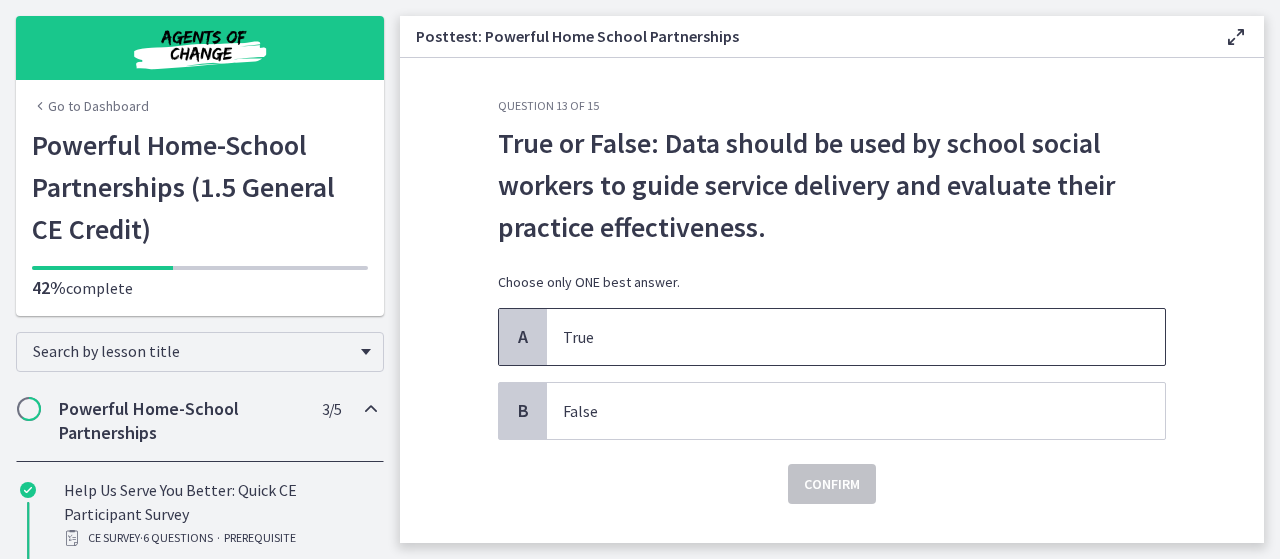 click on "True" at bounding box center [836, 337] 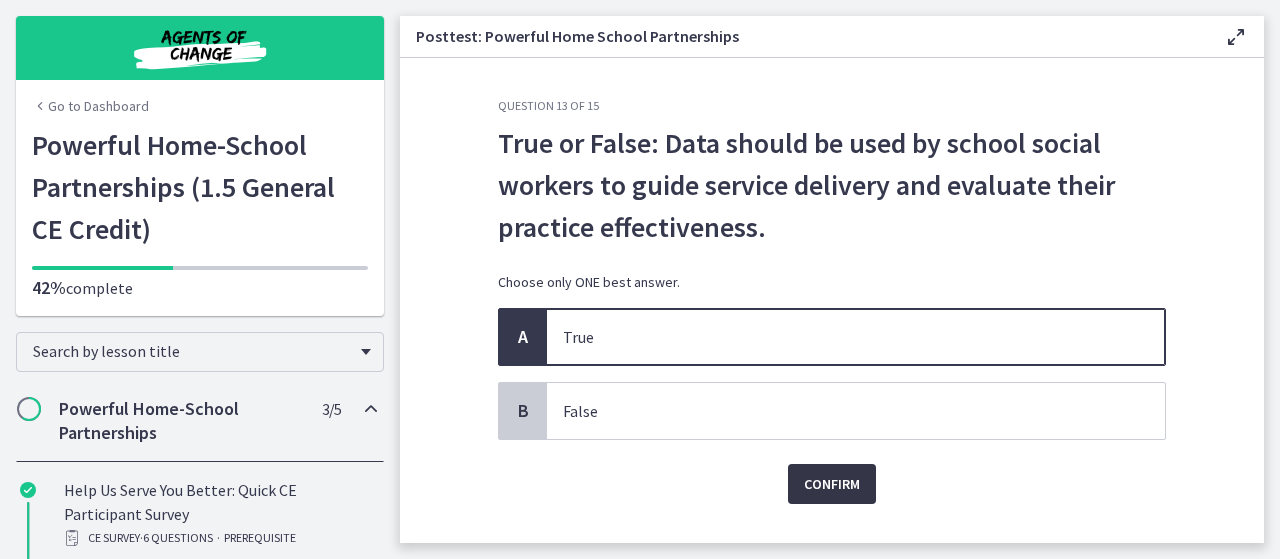 click on "Confirm" at bounding box center (832, 484) 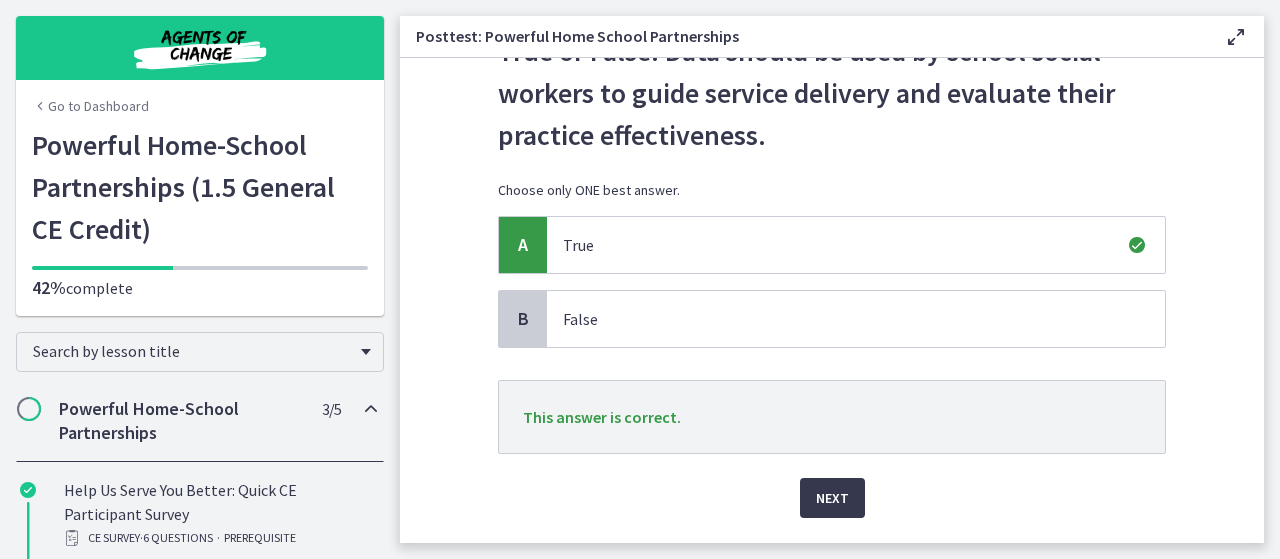 scroll, scrollTop: 119, scrollLeft: 0, axis: vertical 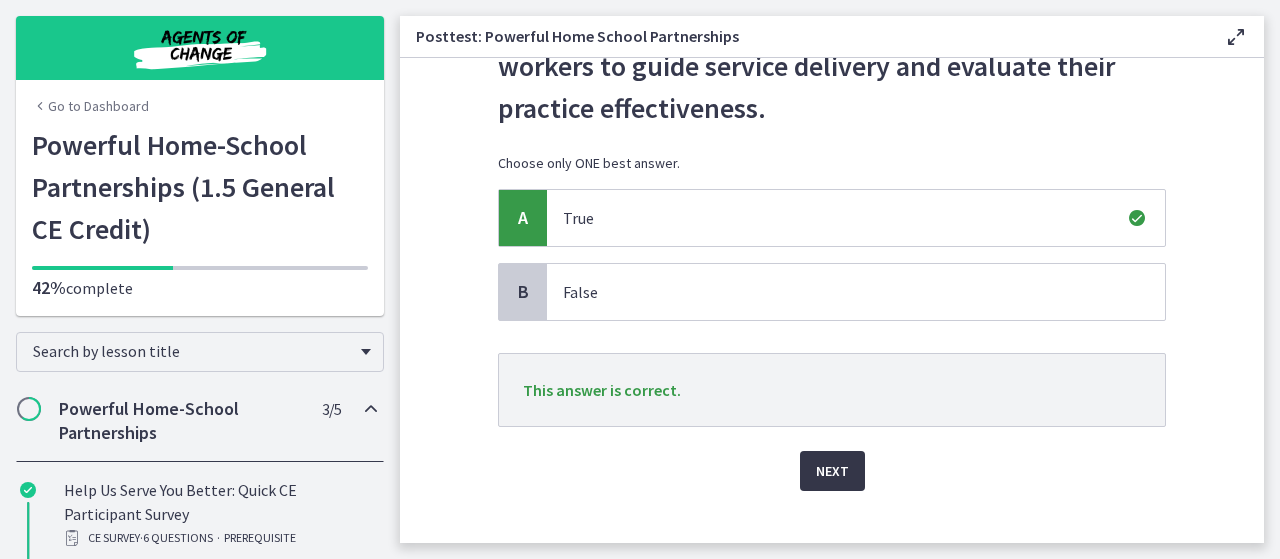 click on "Next" at bounding box center (832, 471) 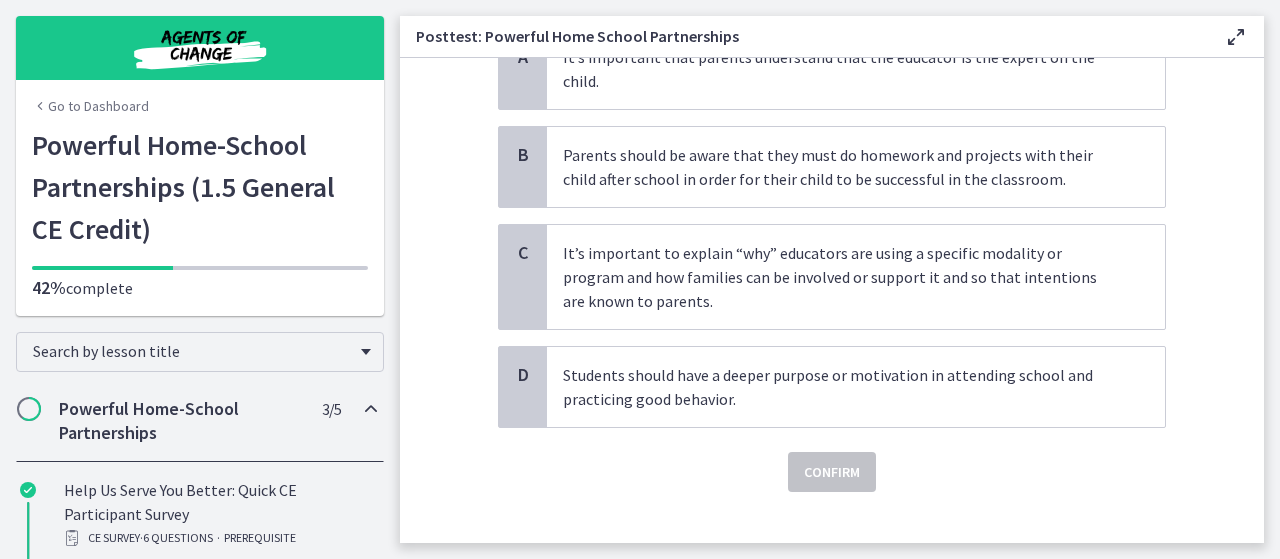 scroll, scrollTop: 282, scrollLeft: 0, axis: vertical 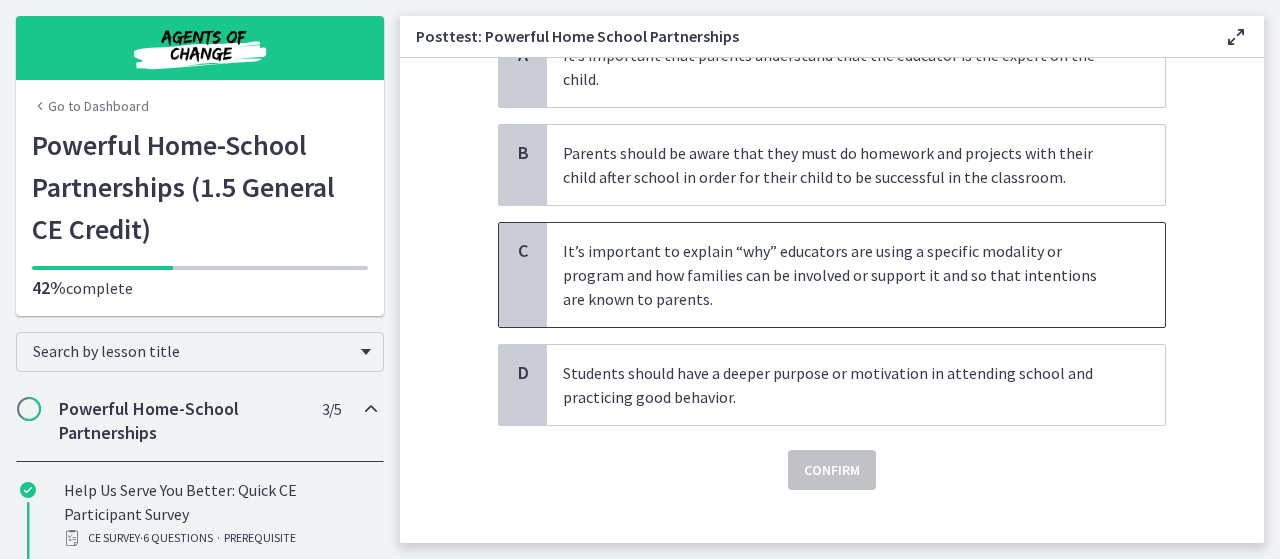 click on "It’s important to explain “why” educators are using a specific modality or program and how families can be involved or support it and so that intentions are known to parents." at bounding box center (836, 275) 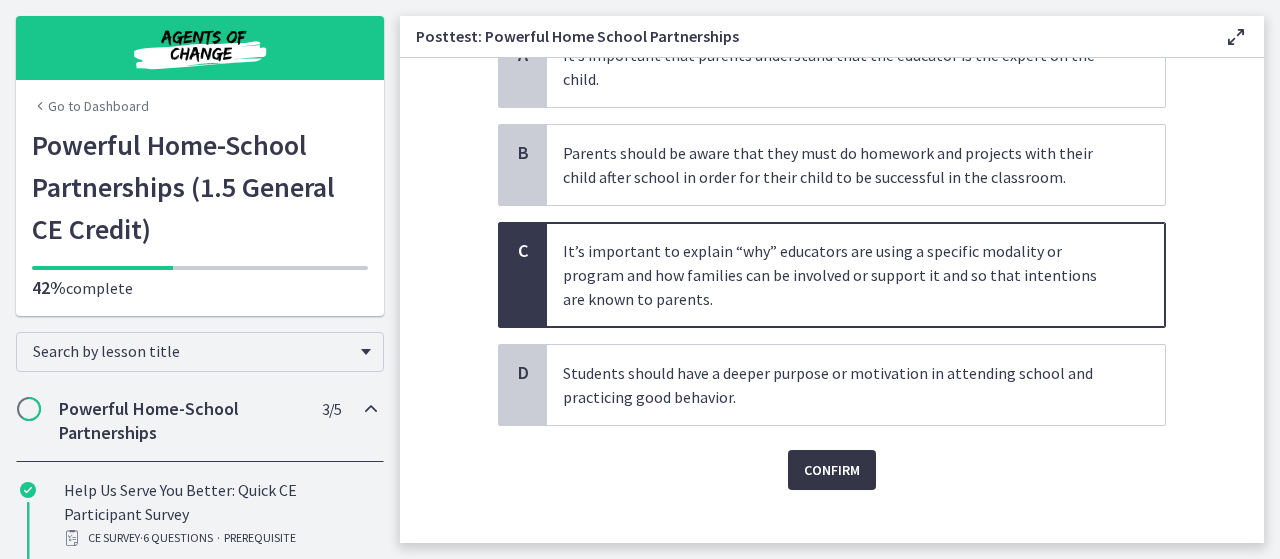 click on "Confirm" at bounding box center (832, 470) 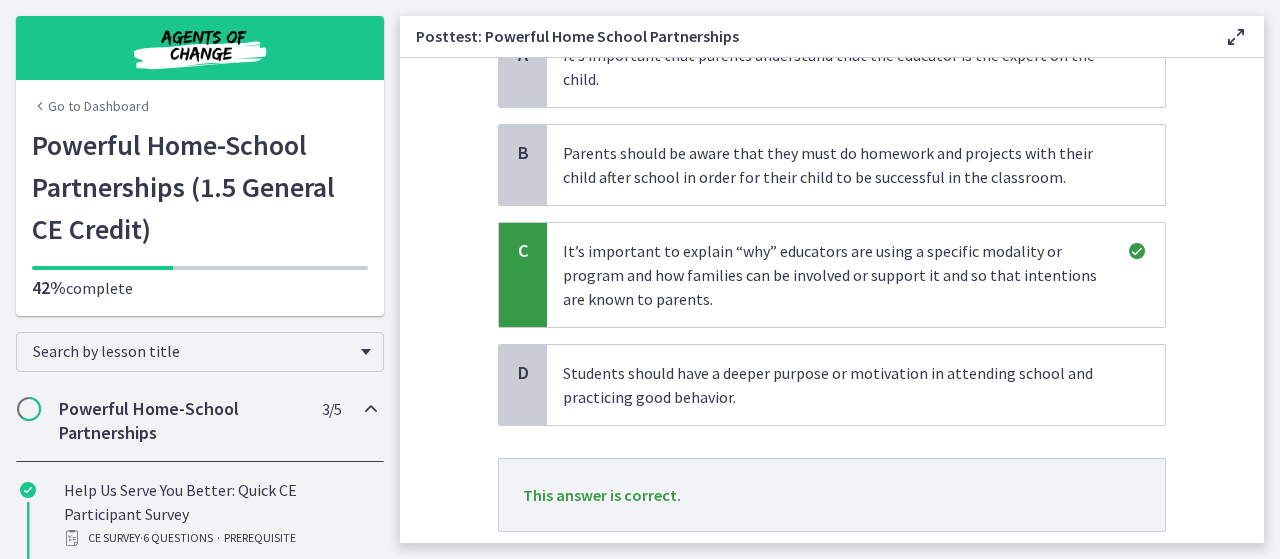 click on "Next" at bounding box center (832, 576) 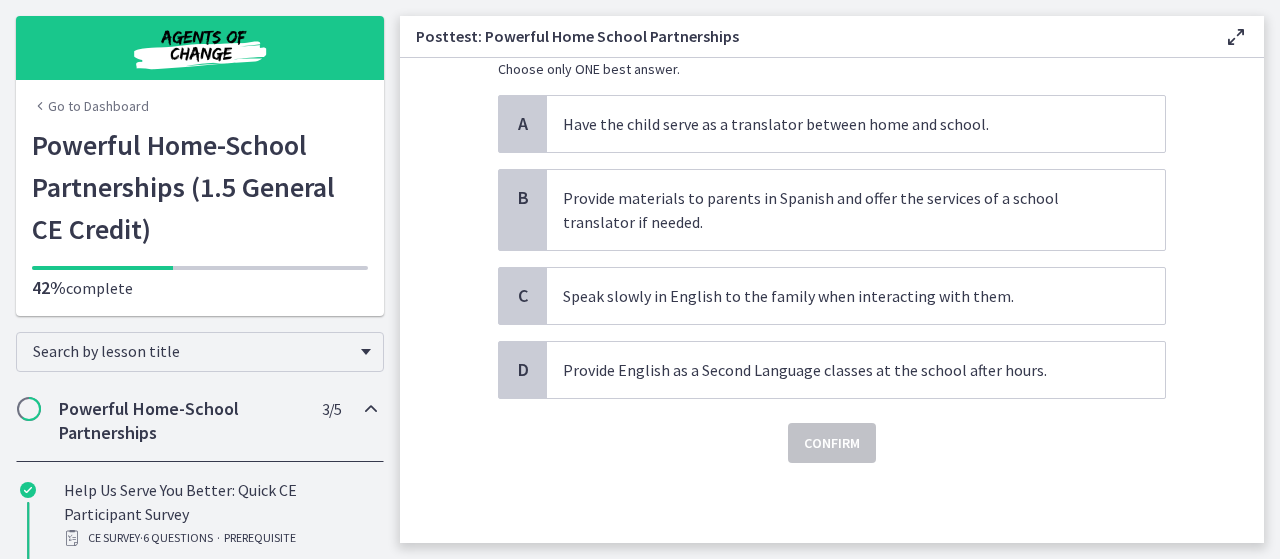 scroll, scrollTop: 0, scrollLeft: 0, axis: both 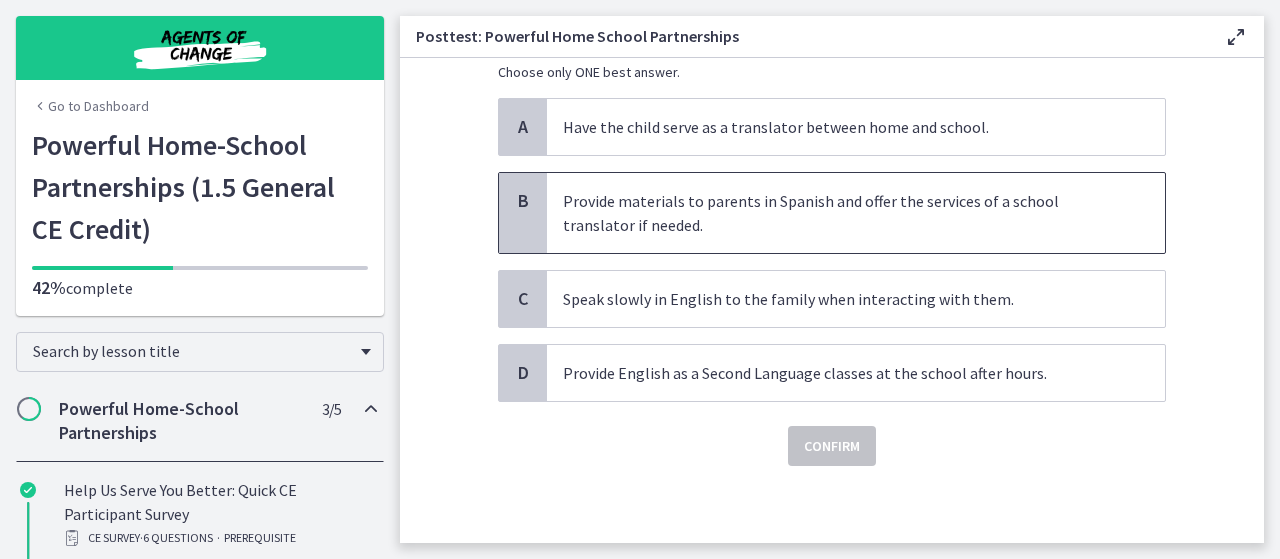 click on "Provide materials to parents in Spanish and offer the services of a school translator if needed." at bounding box center [836, 213] 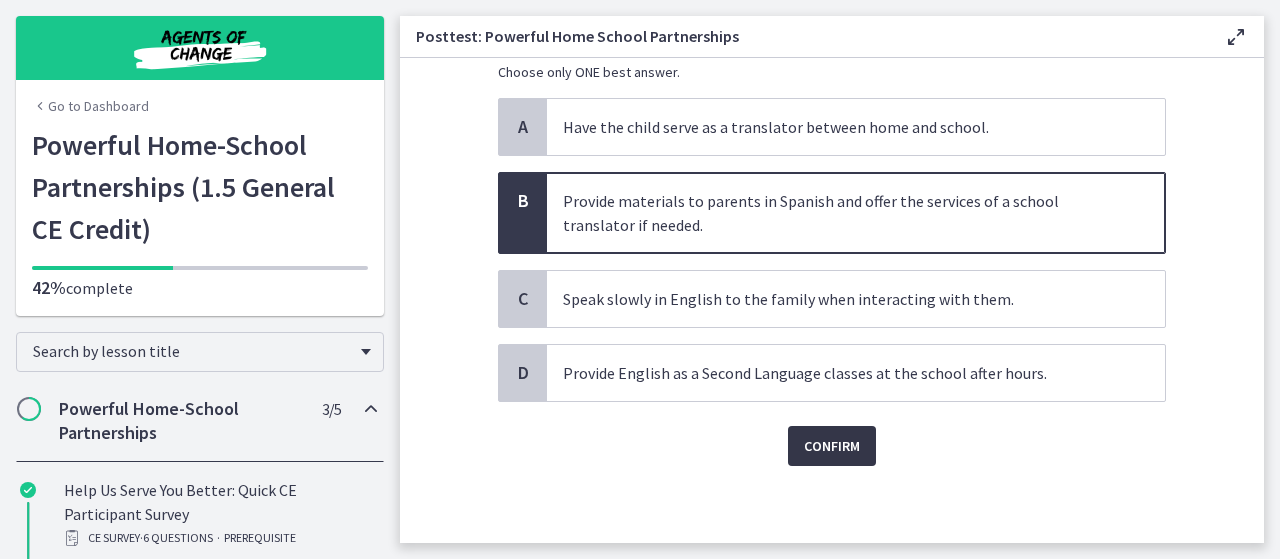click on "Confirm" at bounding box center [832, 446] 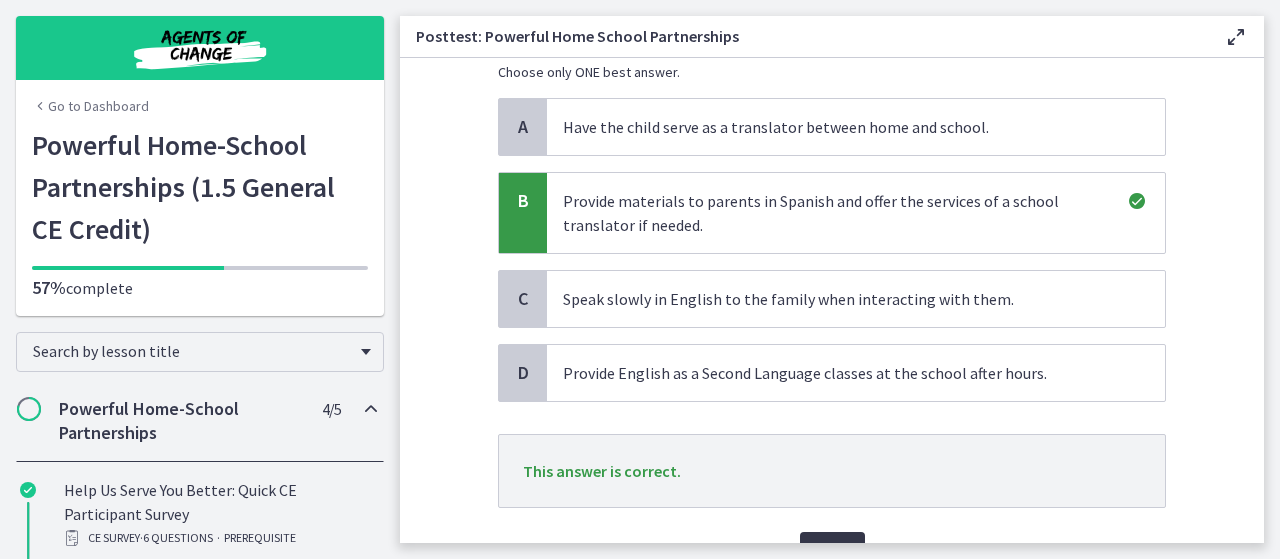 click on "Next" at bounding box center [832, 552] 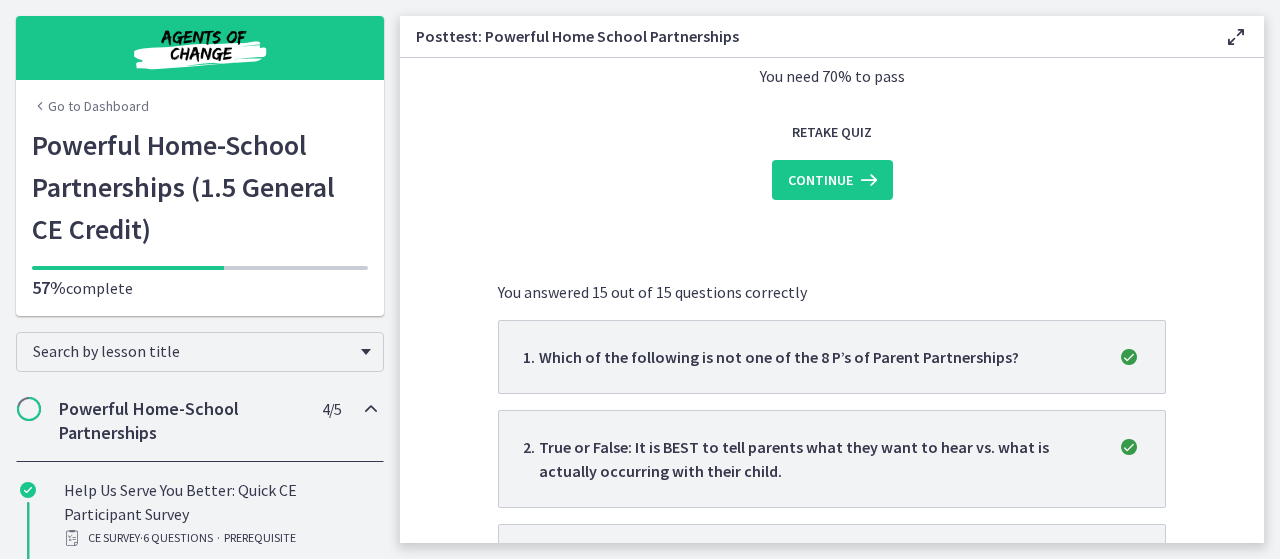 scroll, scrollTop: 0, scrollLeft: 0, axis: both 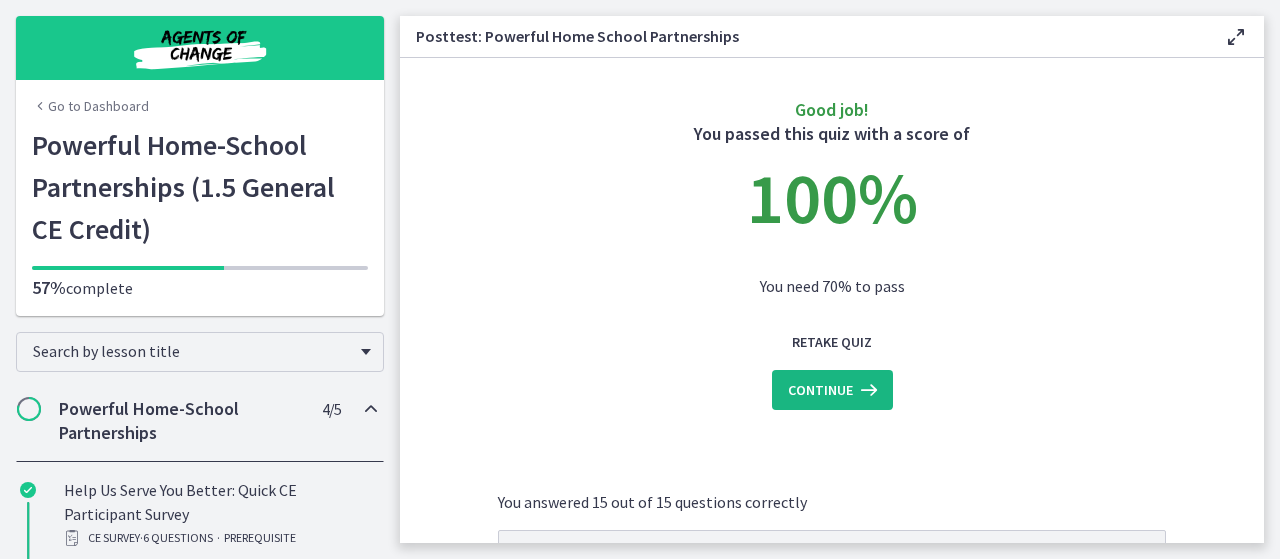 click on "Continue" at bounding box center [820, 390] 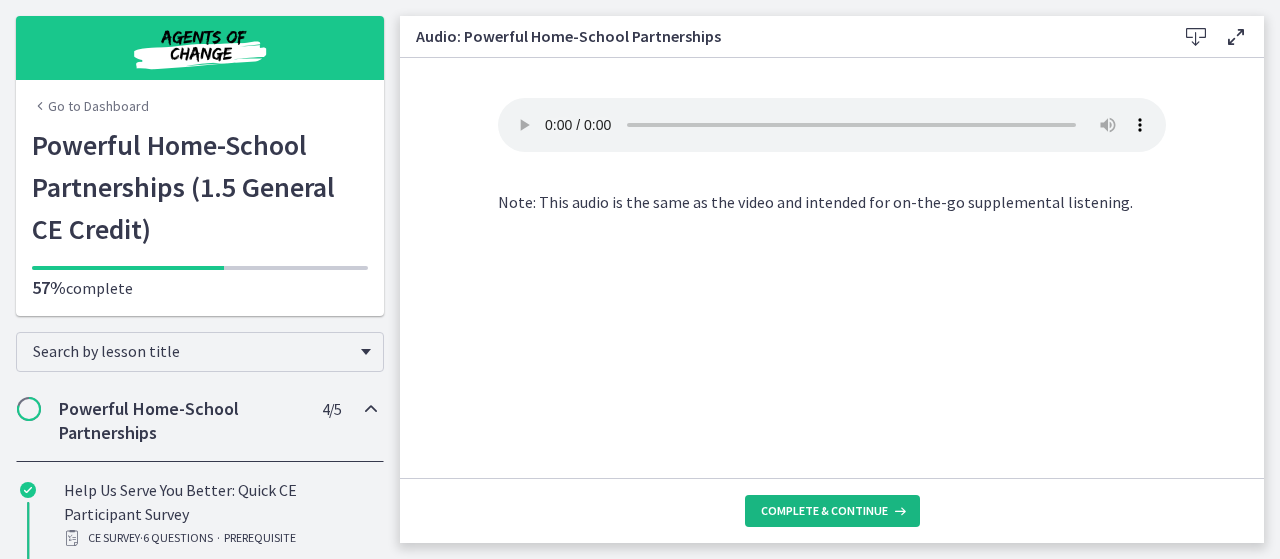 click on "Complete & continue" at bounding box center (824, 511) 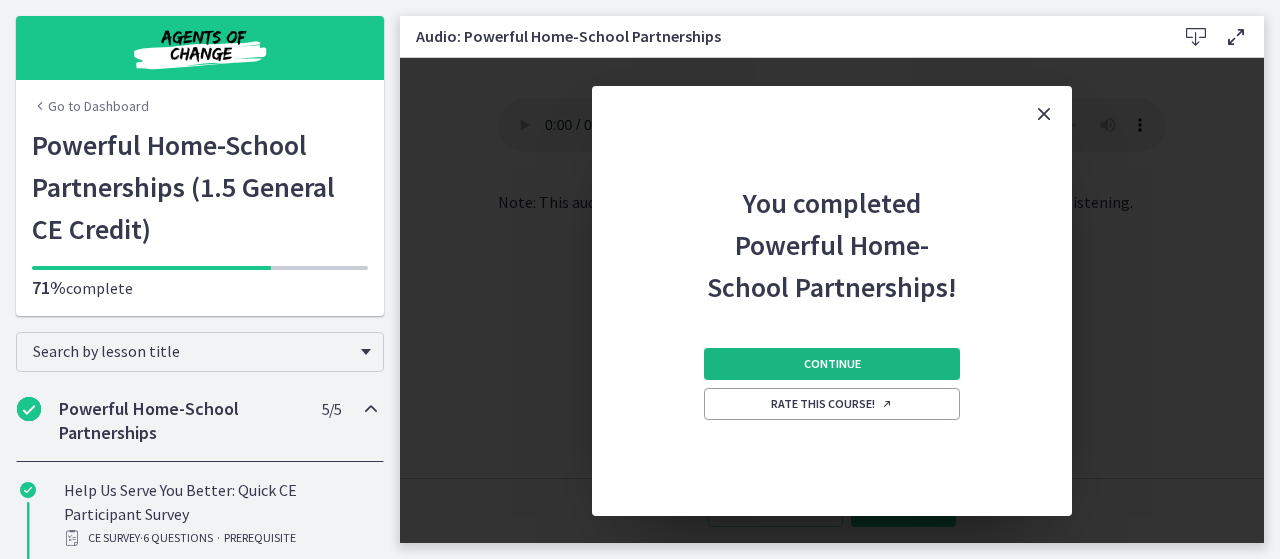 click on "Continue" at bounding box center (832, 364) 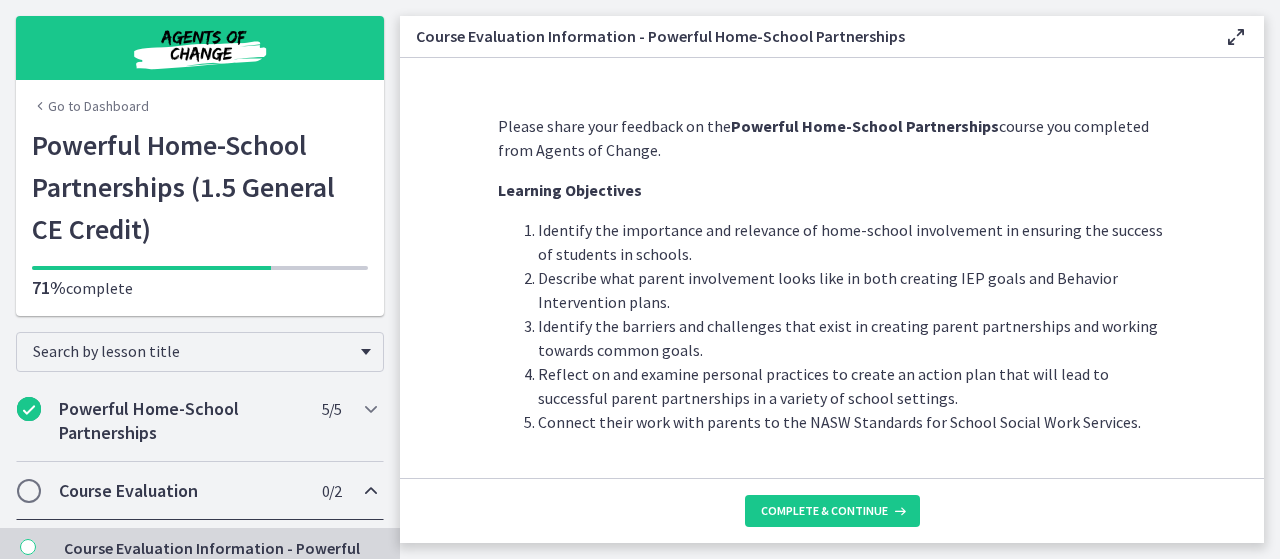 scroll, scrollTop: 51, scrollLeft: 0, axis: vertical 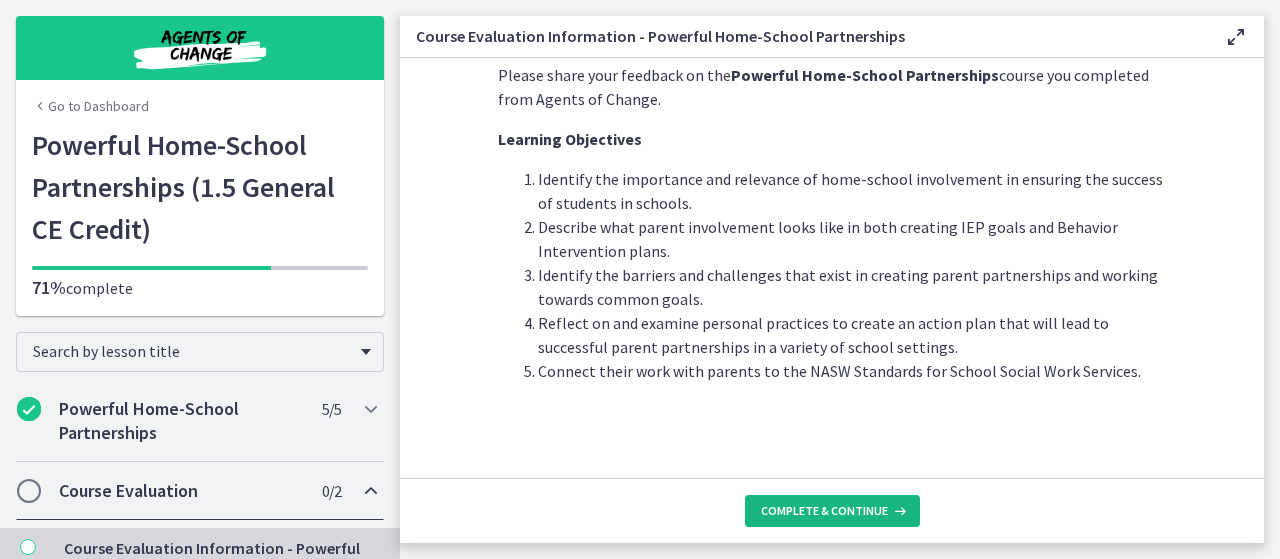 click on "Complete & continue" at bounding box center [824, 511] 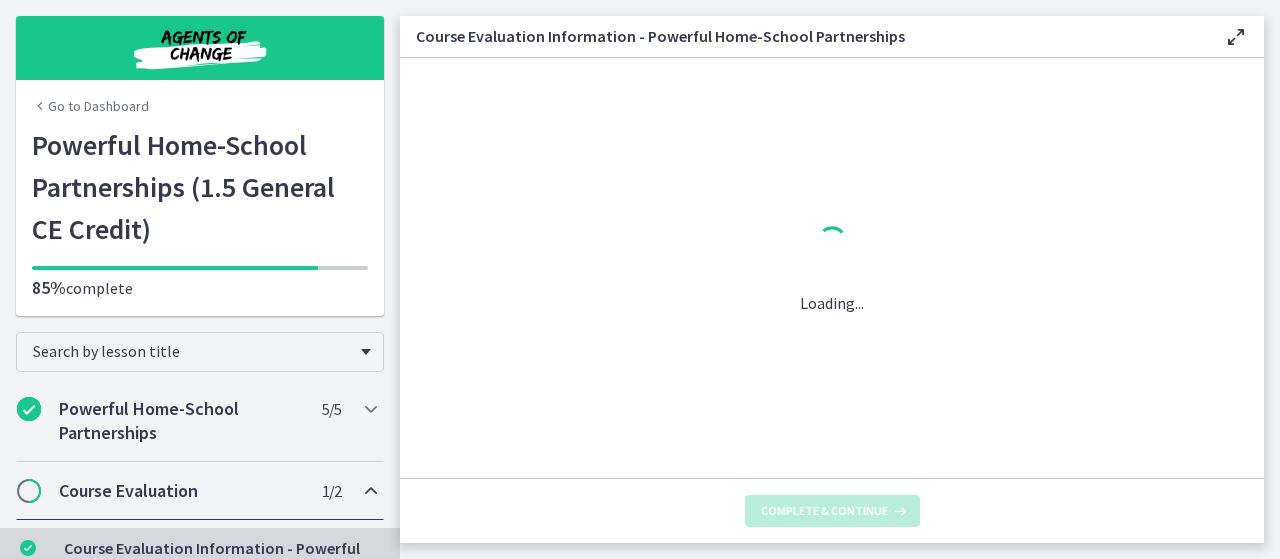 scroll, scrollTop: 0, scrollLeft: 0, axis: both 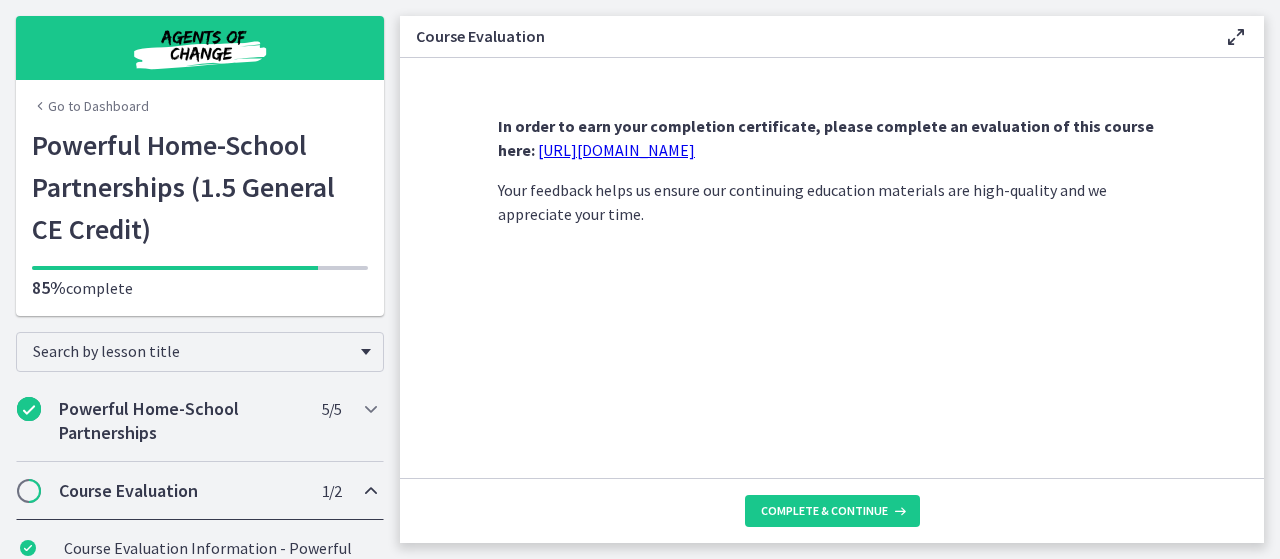 click on "https://forms.gle/iBpb7zobziVS6aFEA" at bounding box center [616, 150] 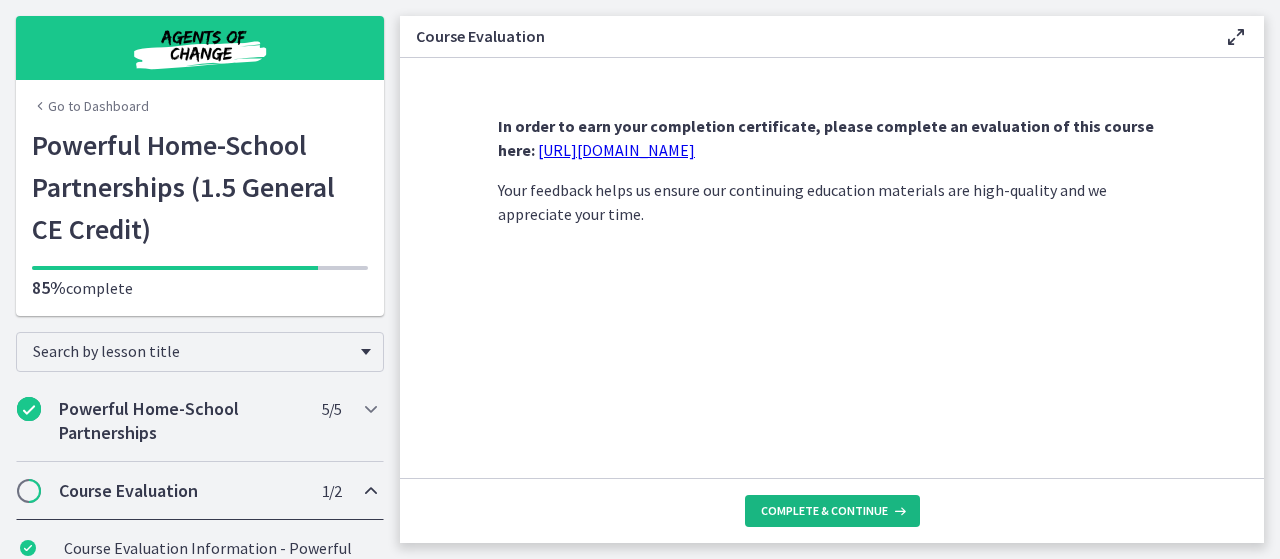 click on "Complete & continue" at bounding box center (824, 511) 